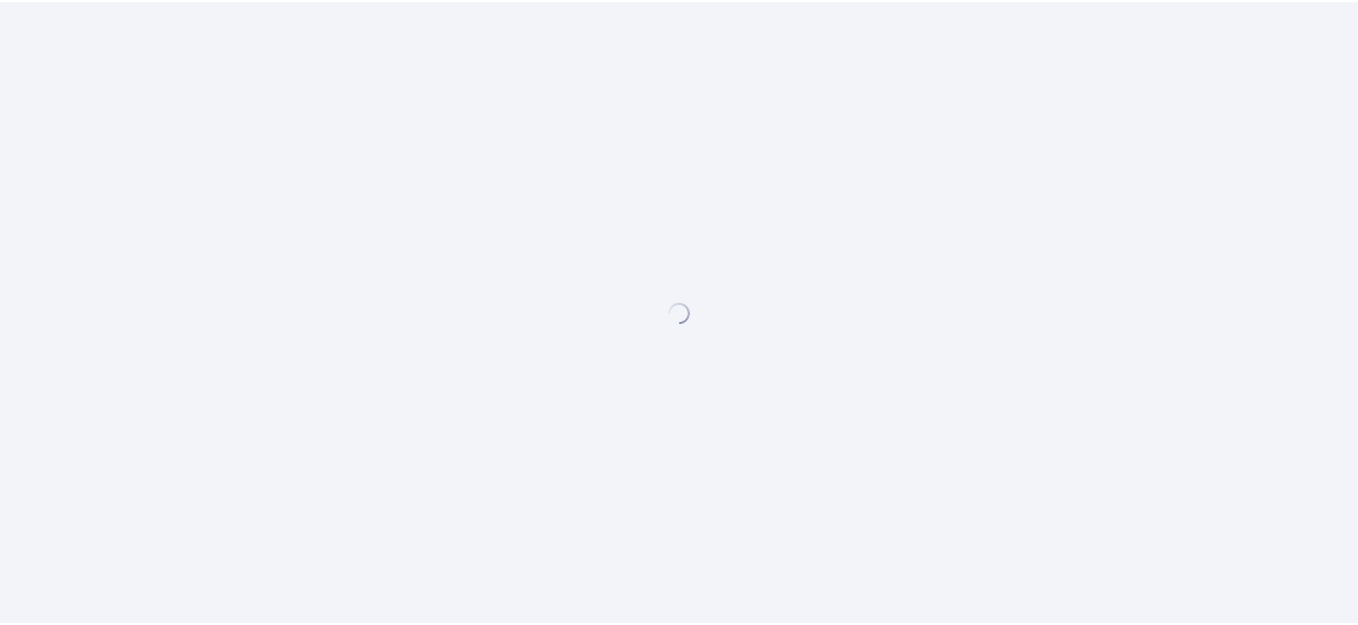 scroll, scrollTop: 0, scrollLeft: 0, axis: both 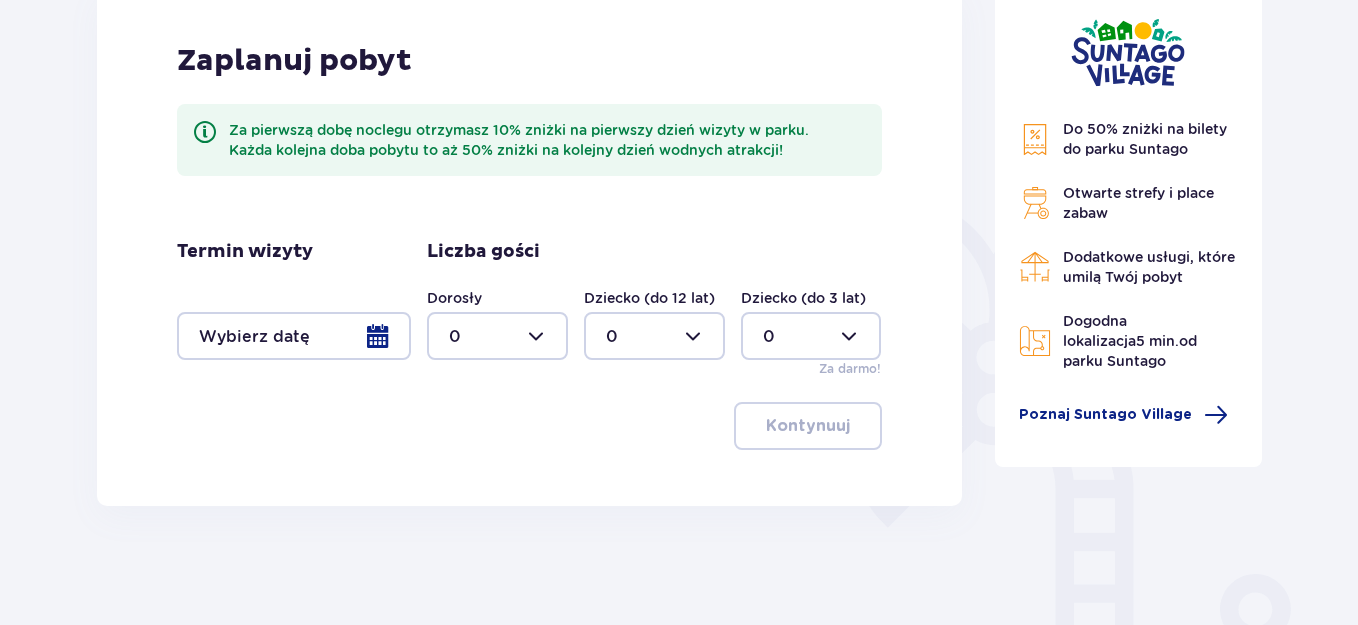 click at bounding box center [497, 336] 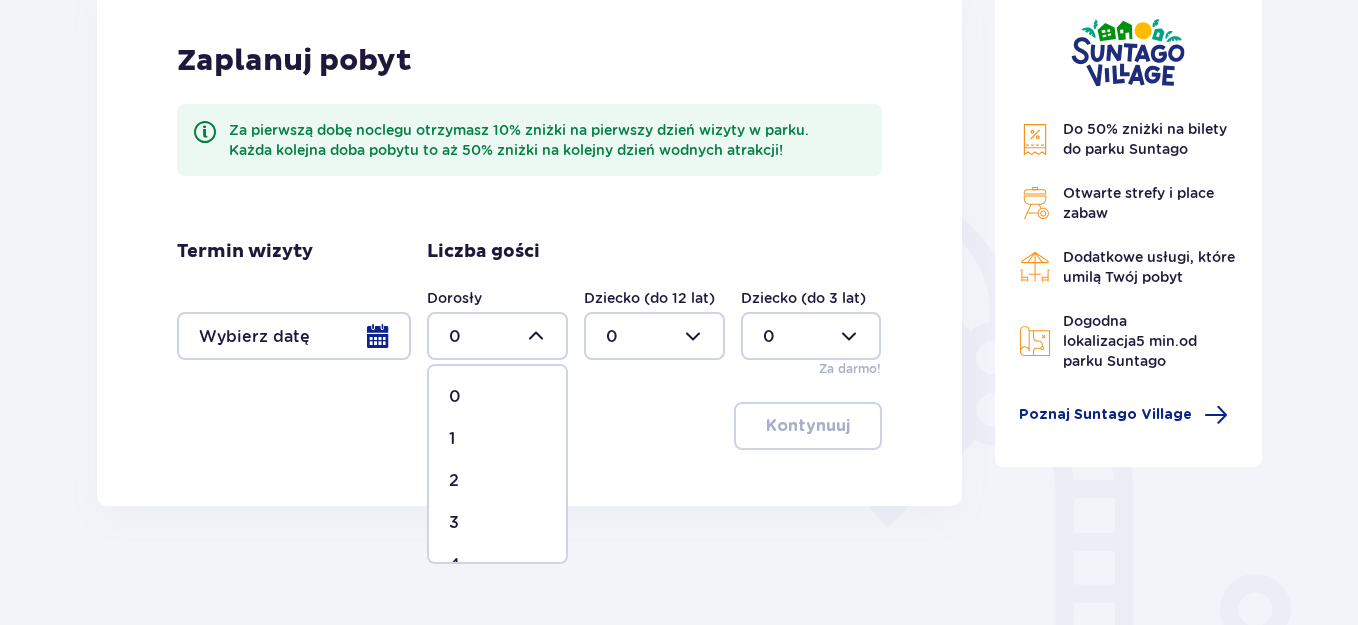 click on "2" at bounding box center [497, 481] 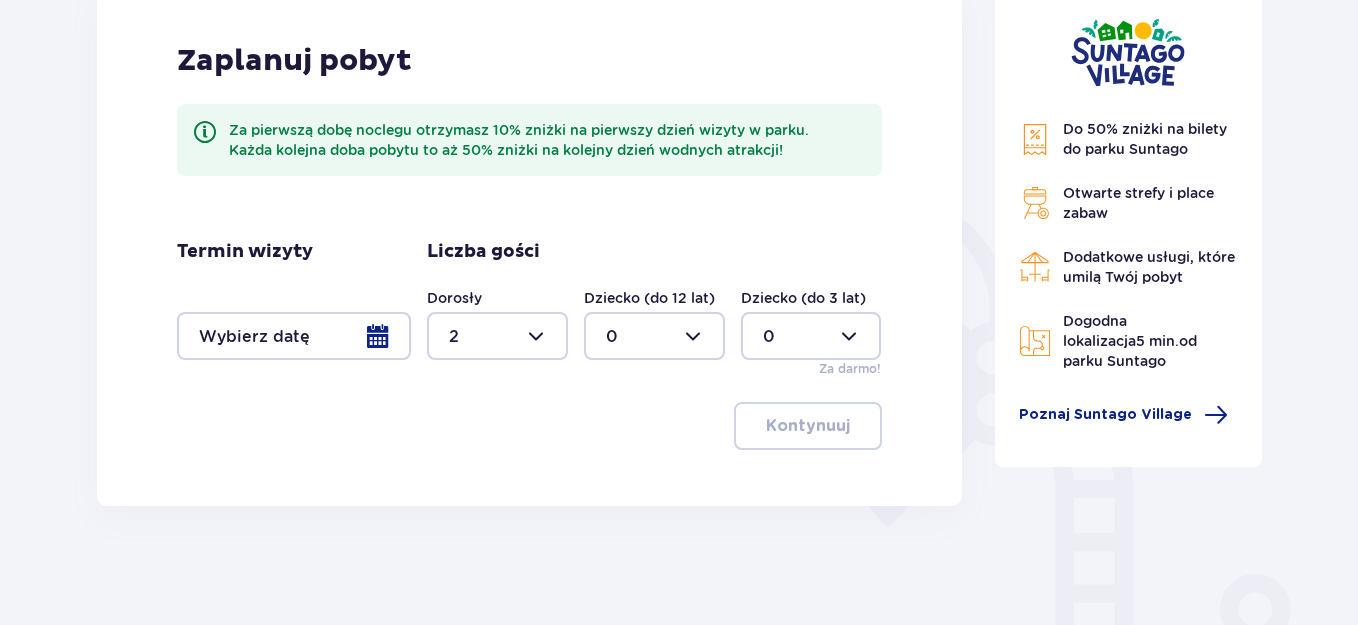 type on "2" 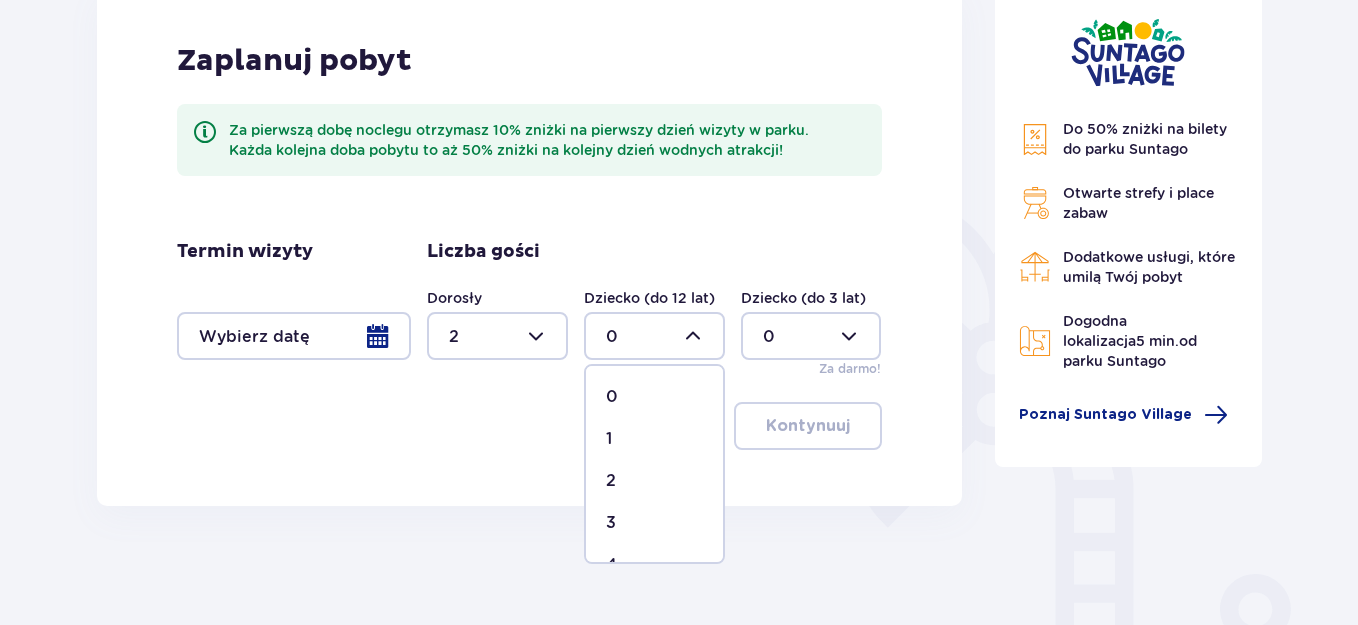 click on "2" at bounding box center [654, 481] 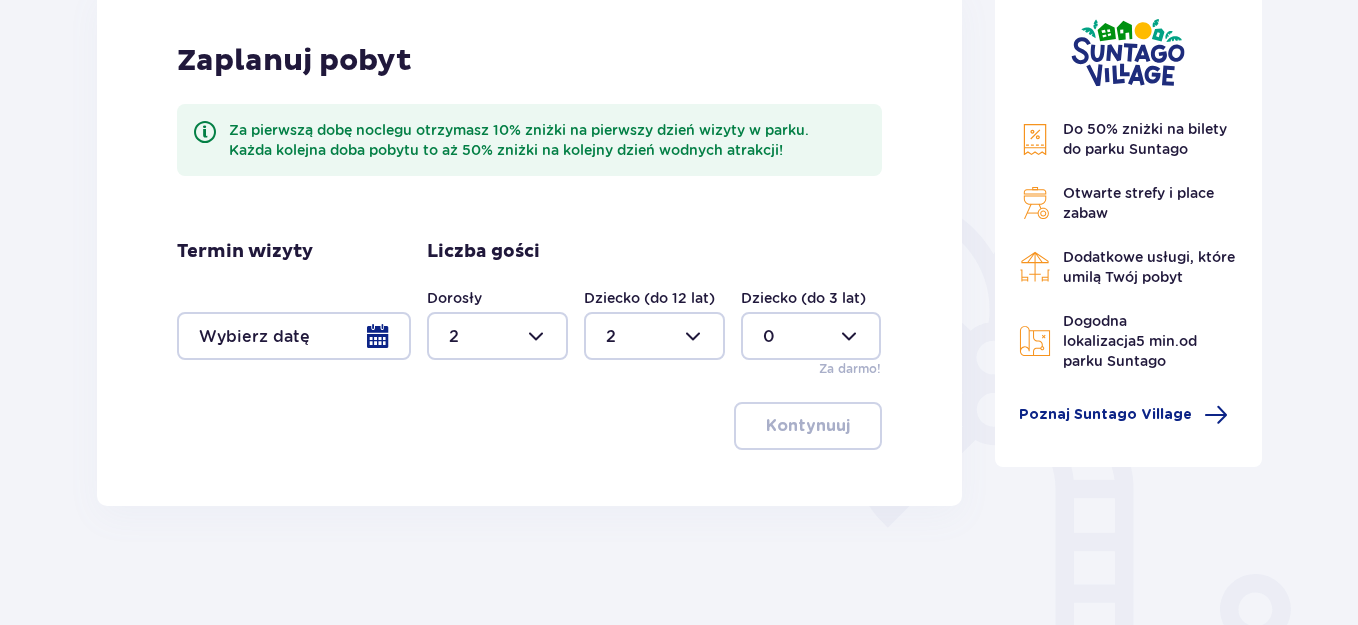 type on "2" 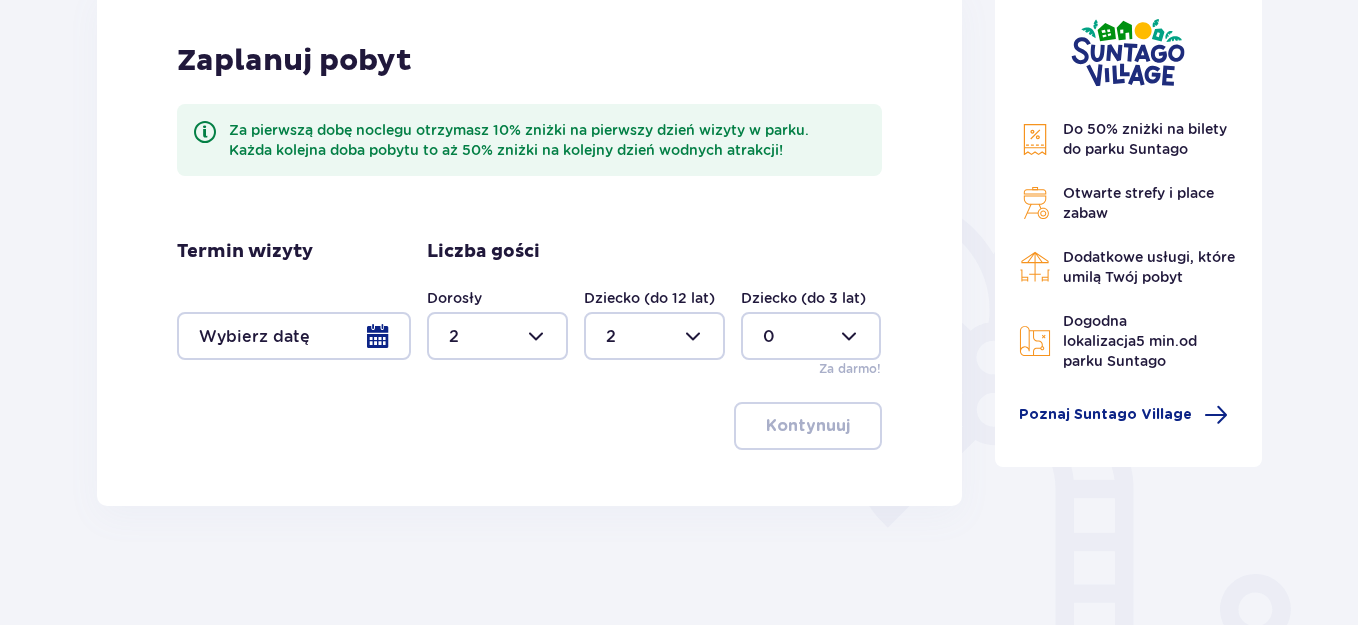 click at bounding box center [294, 336] 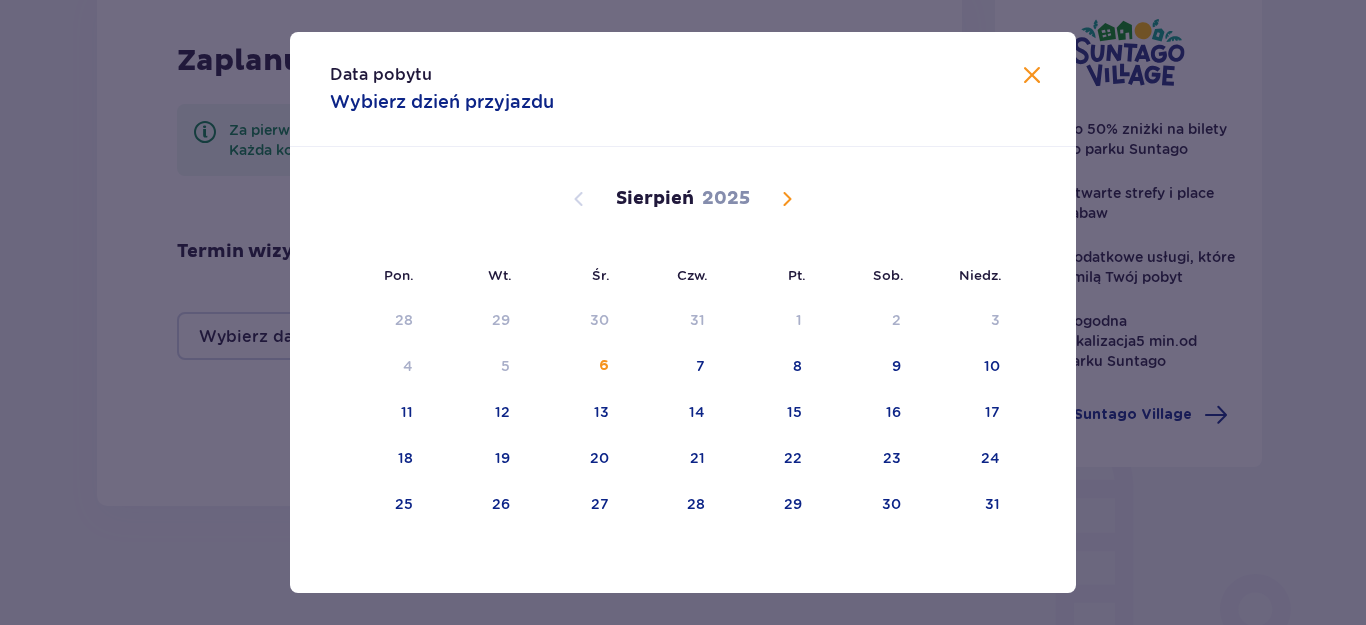 click on "28 29 30 31 1 2 3 4 5 6 7 8 9 10 11 12 13 14 15 16 17 18 19 20 21 22 23 24 25 26 27 28 29 30 31" at bounding box center [672, 413] 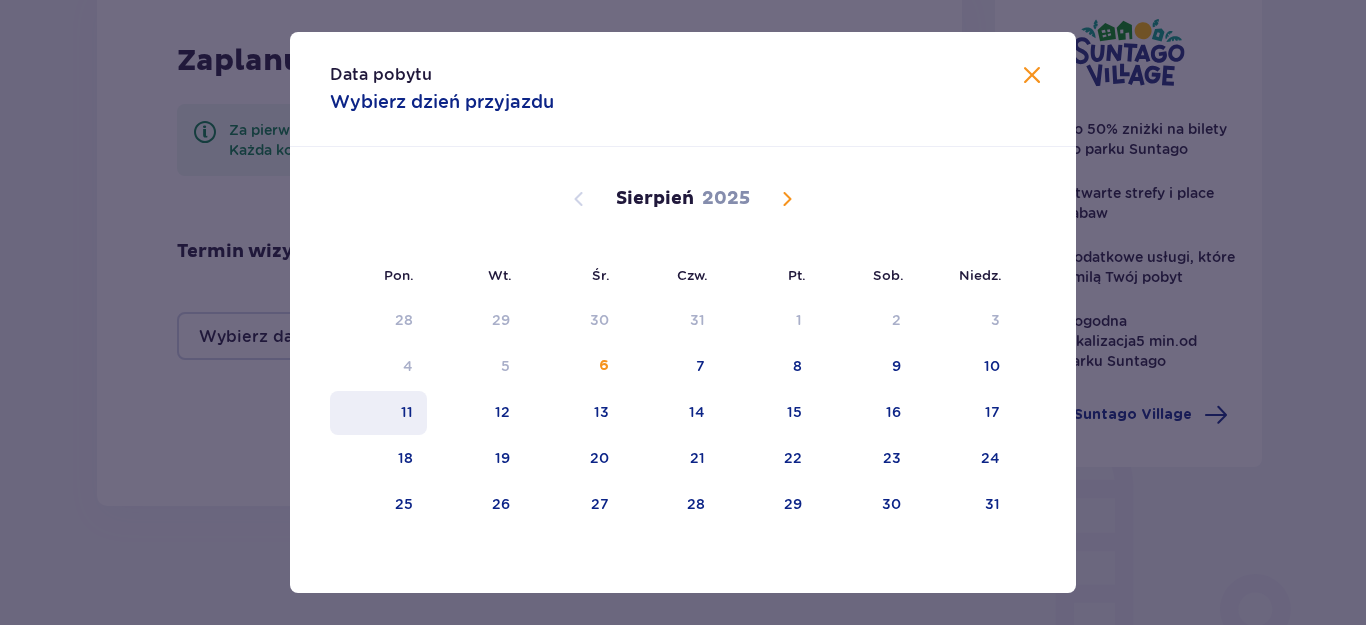 click on "11" at bounding box center (407, 412) 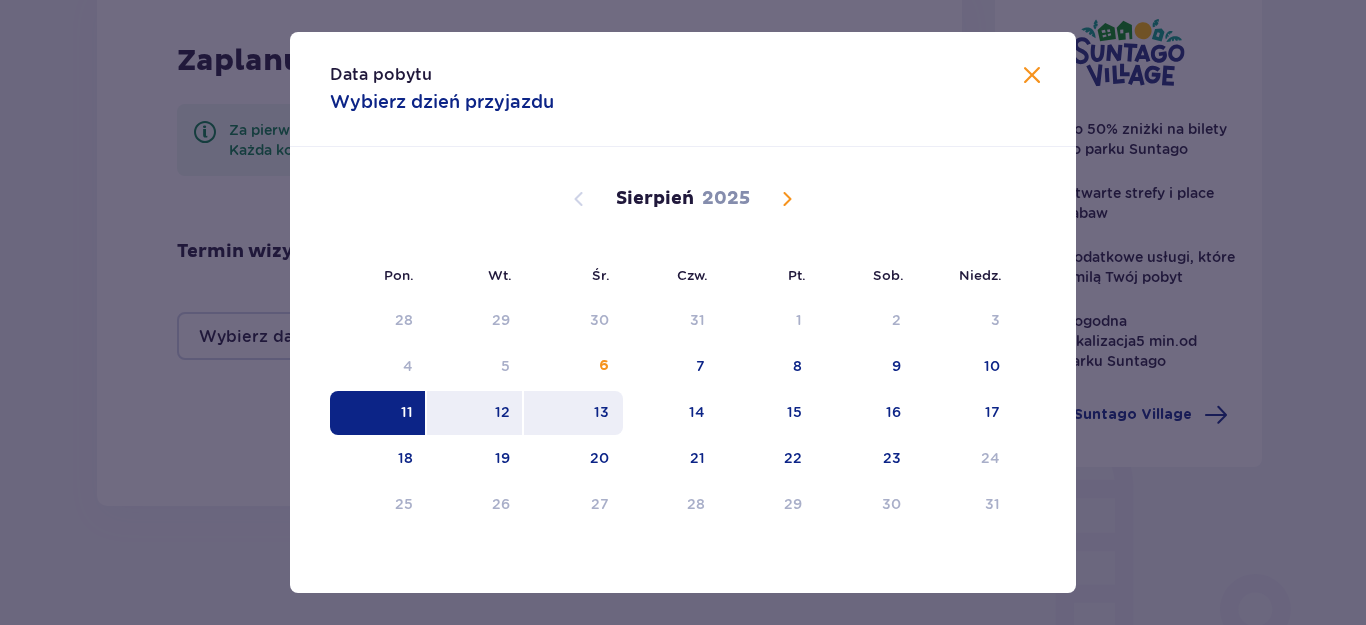 click on "13" at bounding box center (573, 413) 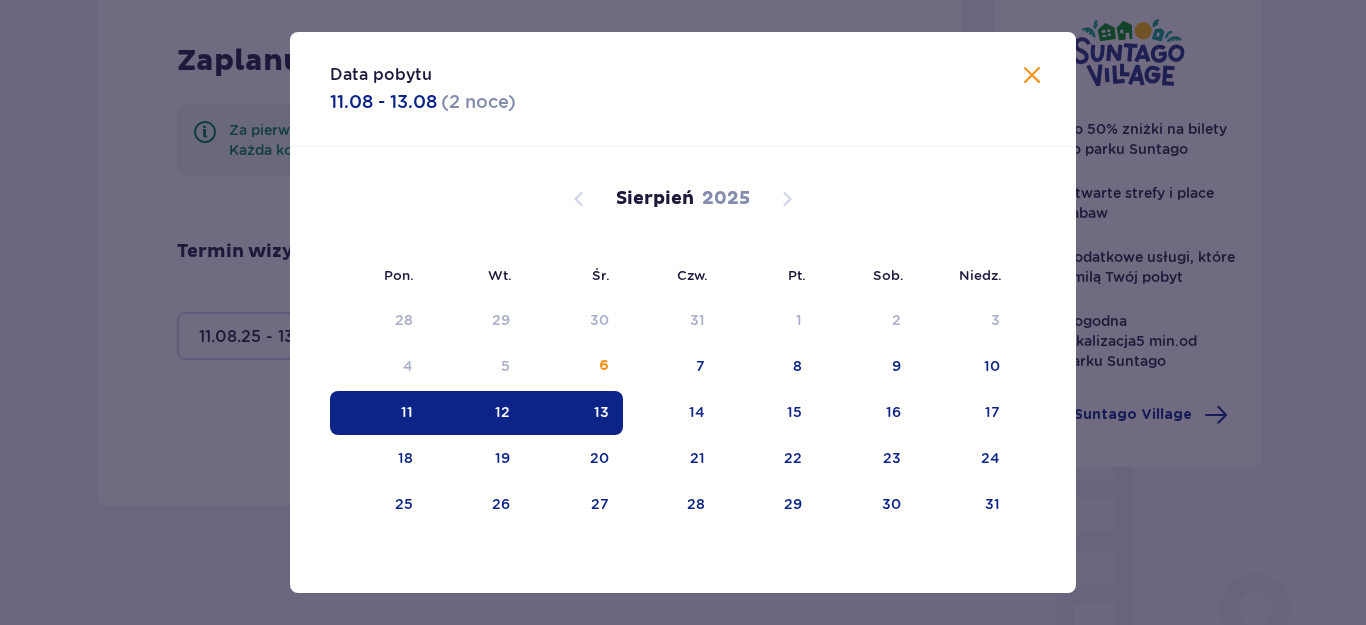 type on "11.08.25 - 13.08.25" 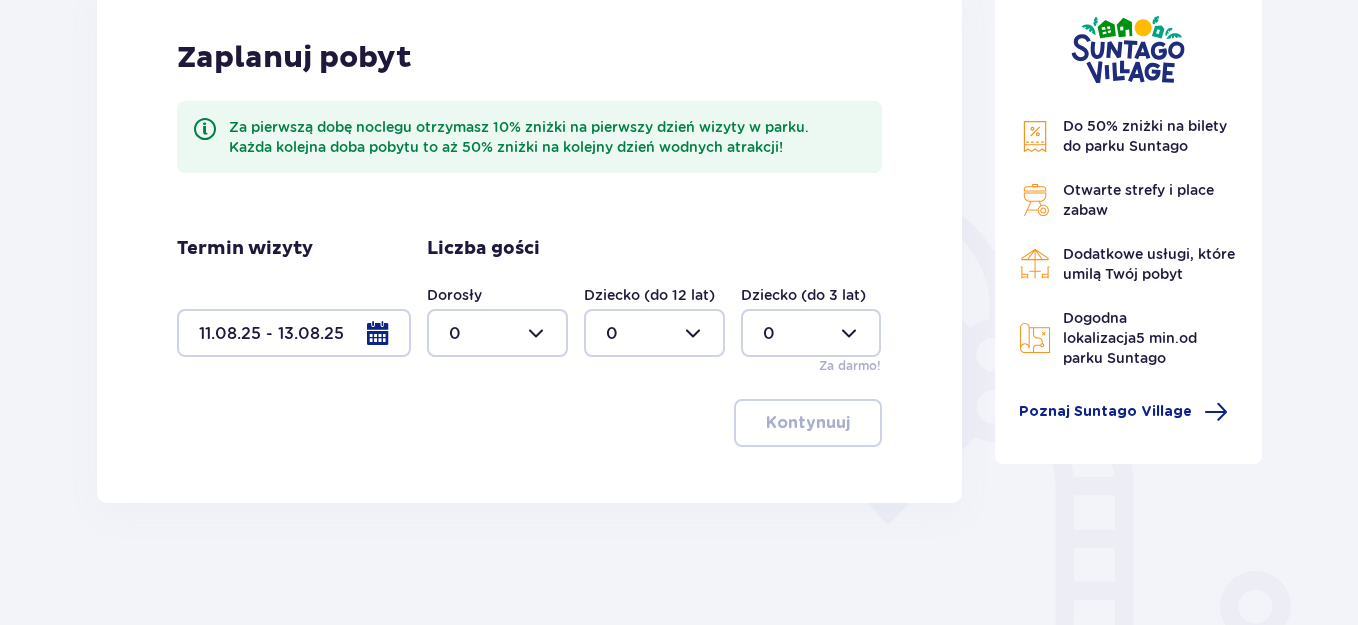 scroll, scrollTop: 300, scrollLeft: 0, axis: vertical 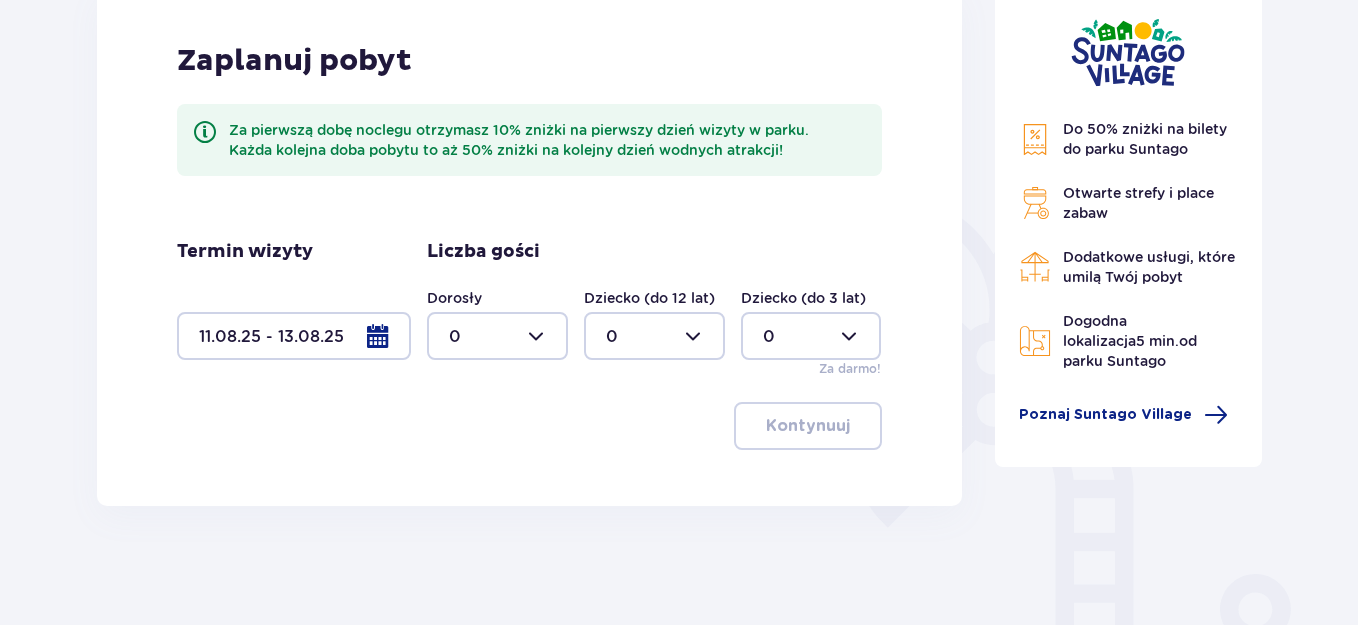 click at bounding box center (497, 336) 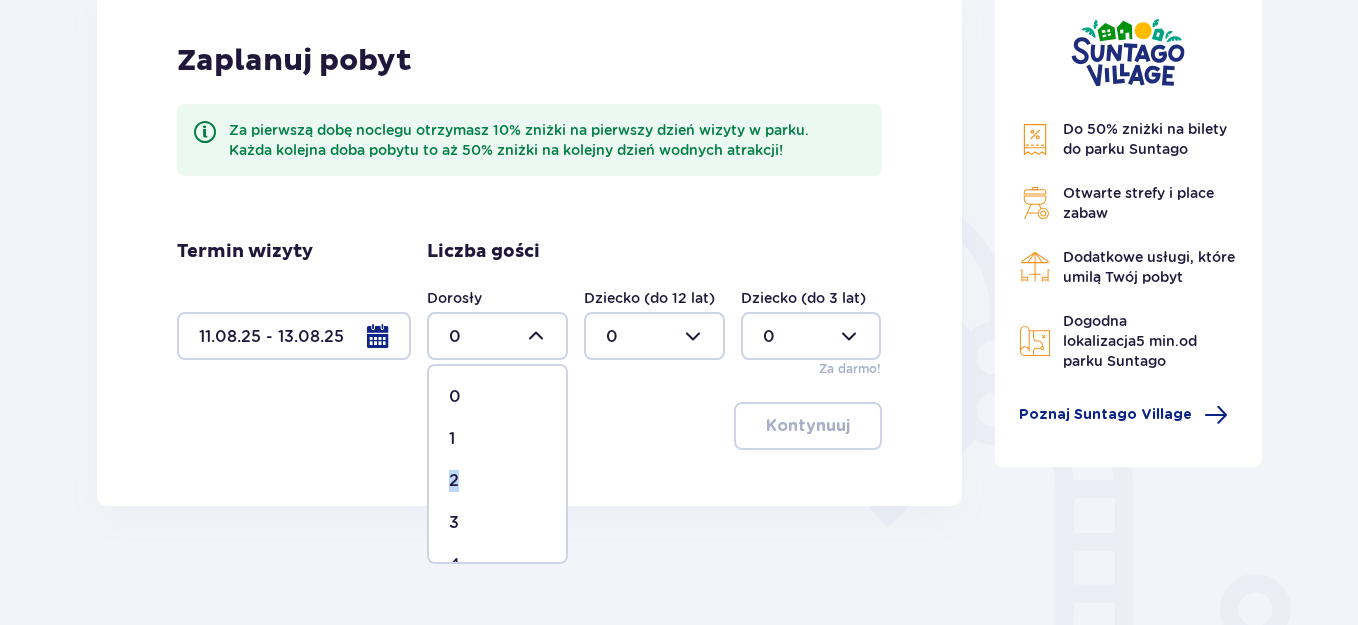 click on "0 1 2 3 4 5 6 7 8 9 10 11 12 13 14 15 16 17 18" at bounding box center (497, 464) 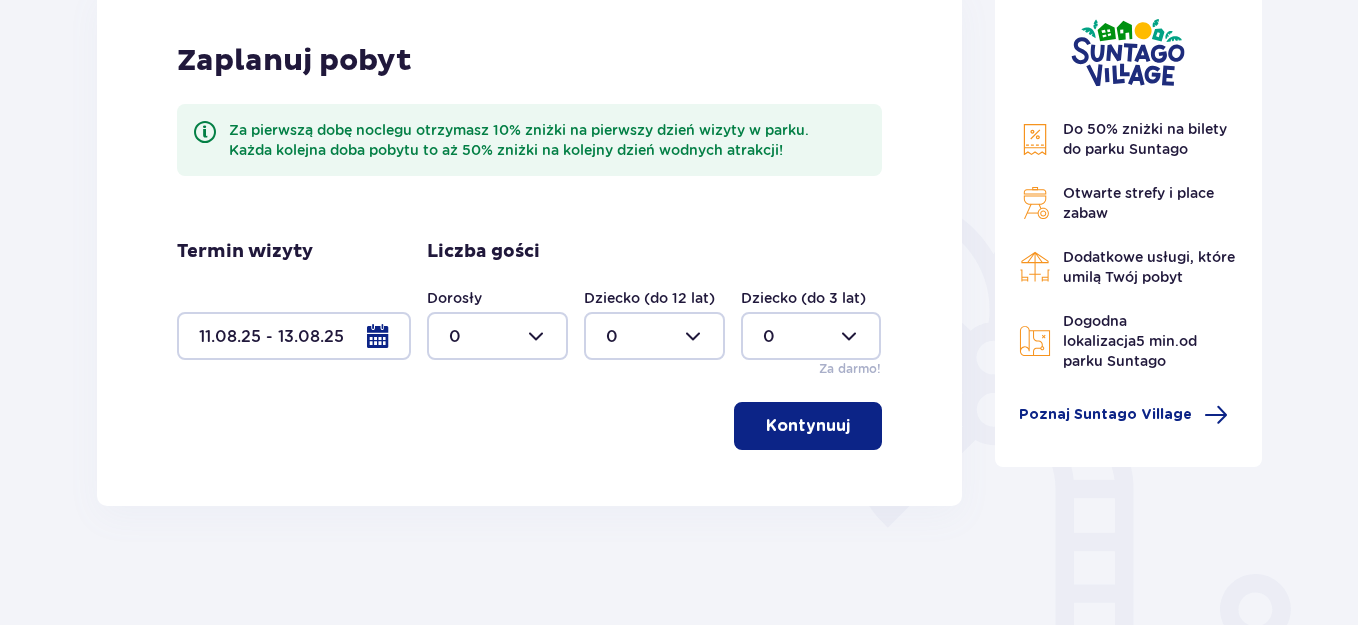 type on "2" 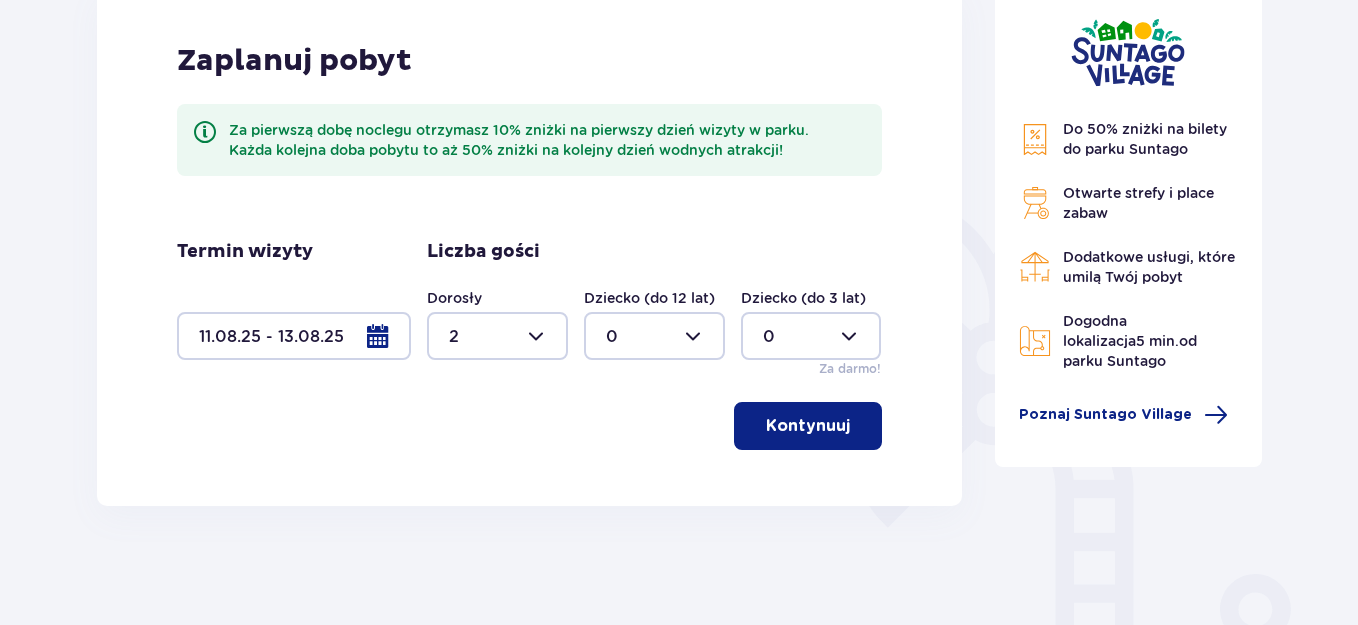 click at bounding box center (654, 336) 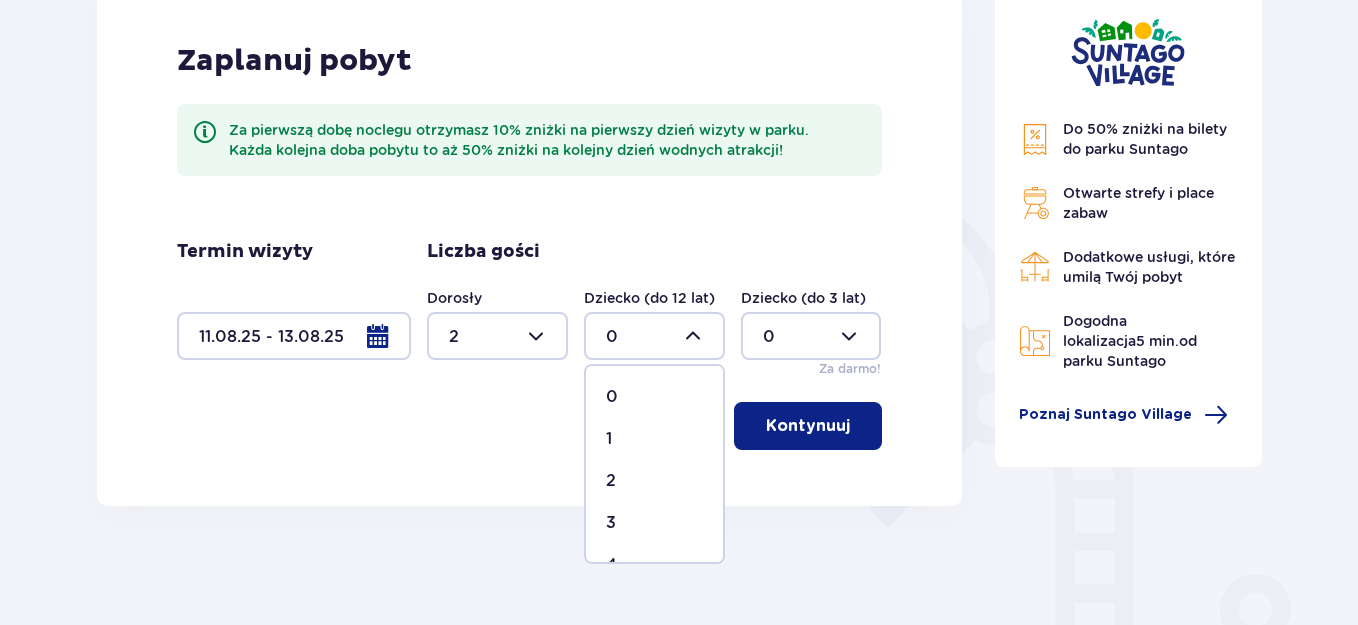 click on "2" at bounding box center [654, 481] 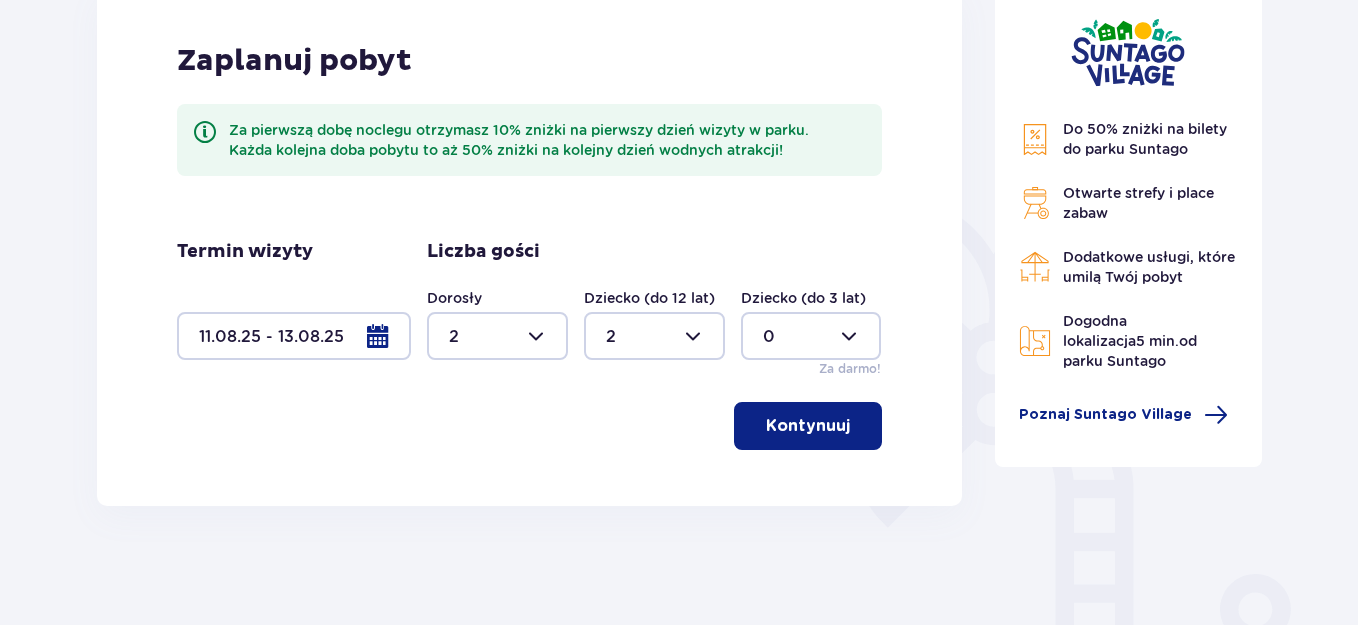 click on "Kontynuuj" at bounding box center [808, 426] 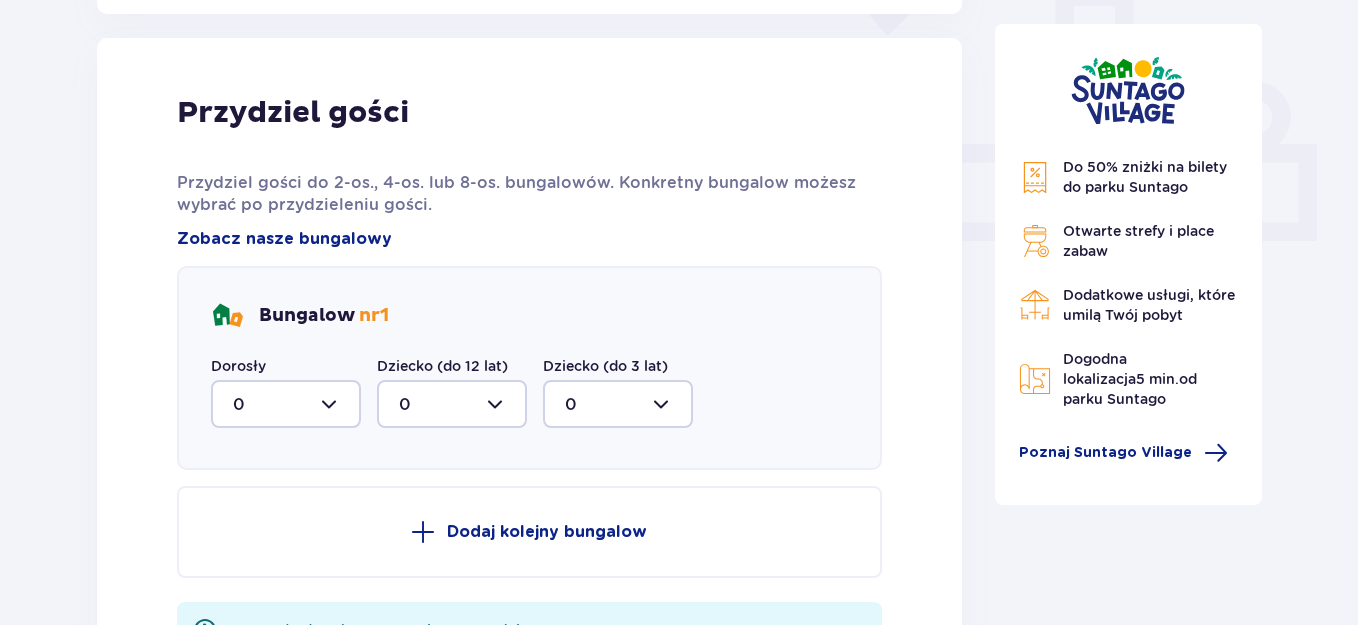 scroll, scrollTop: 806, scrollLeft: 0, axis: vertical 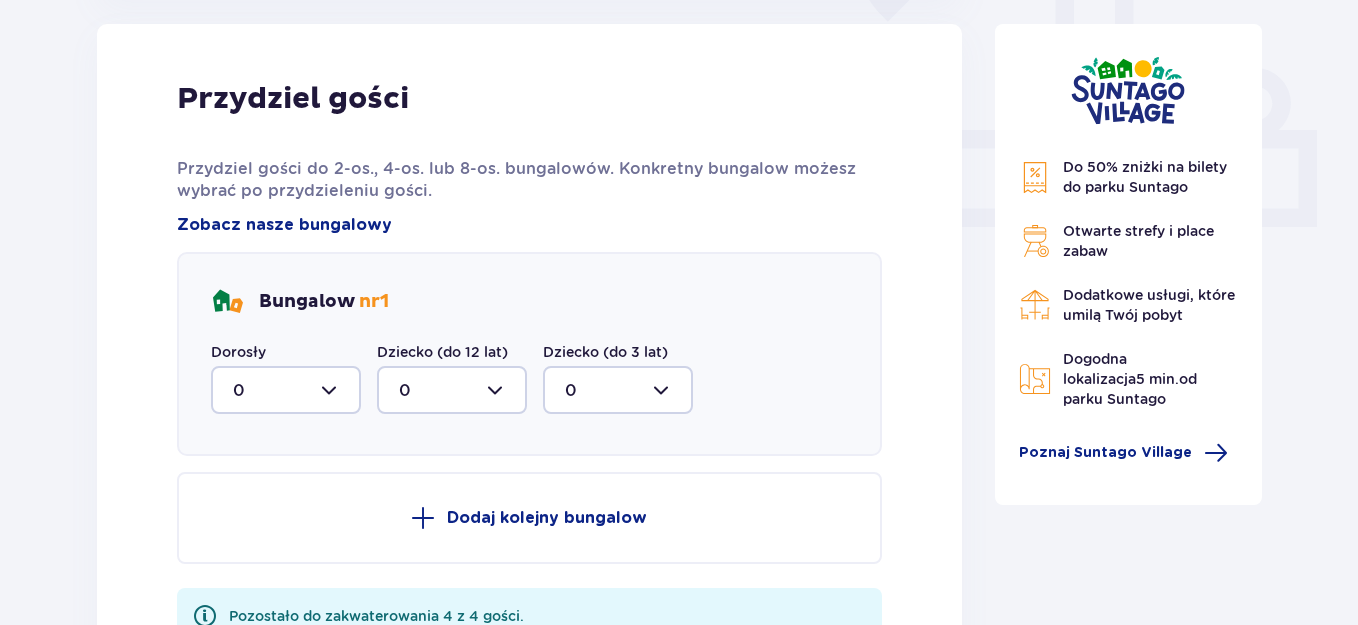 click at bounding box center [286, 390] 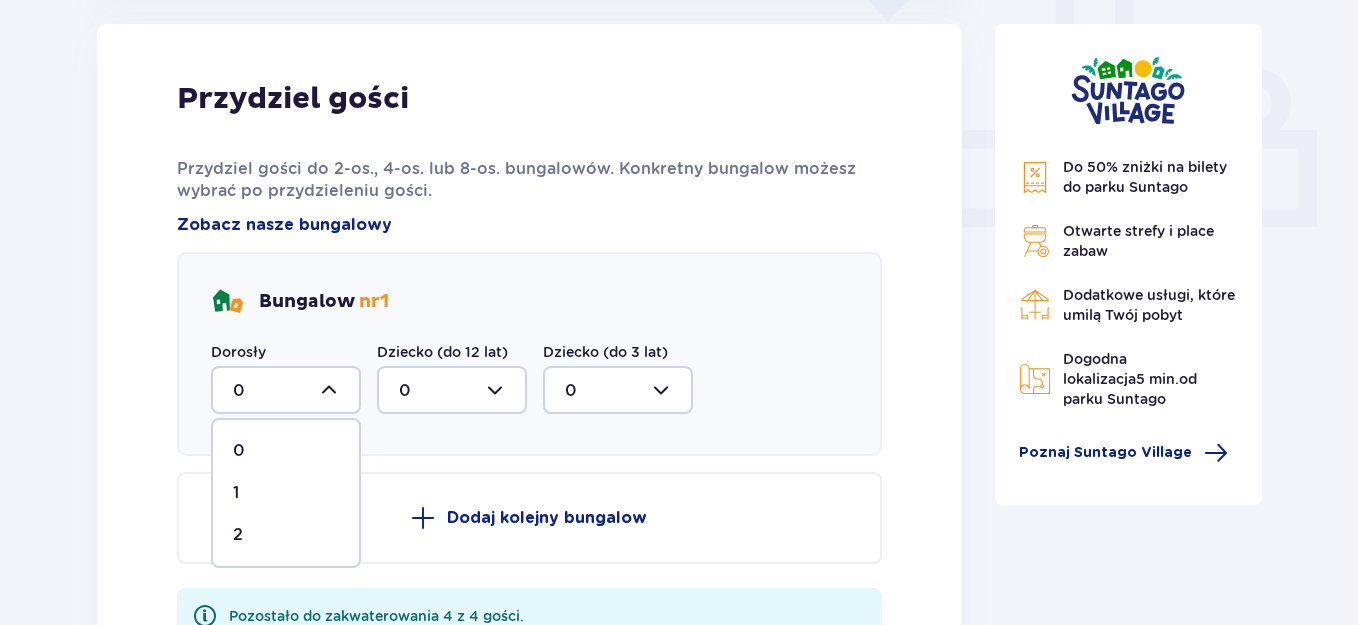 click on "2" at bounding box center (286, 535) 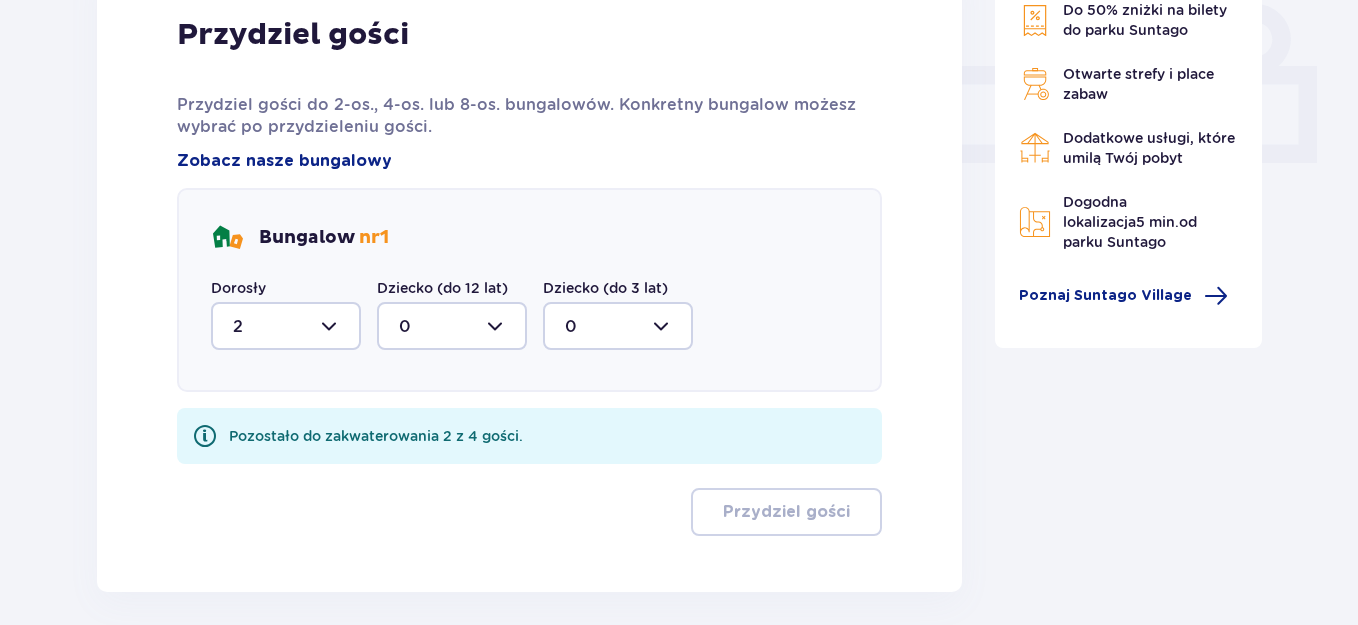 scroll, scrollTop: 957, scrollLeft: 0, axis: vertical 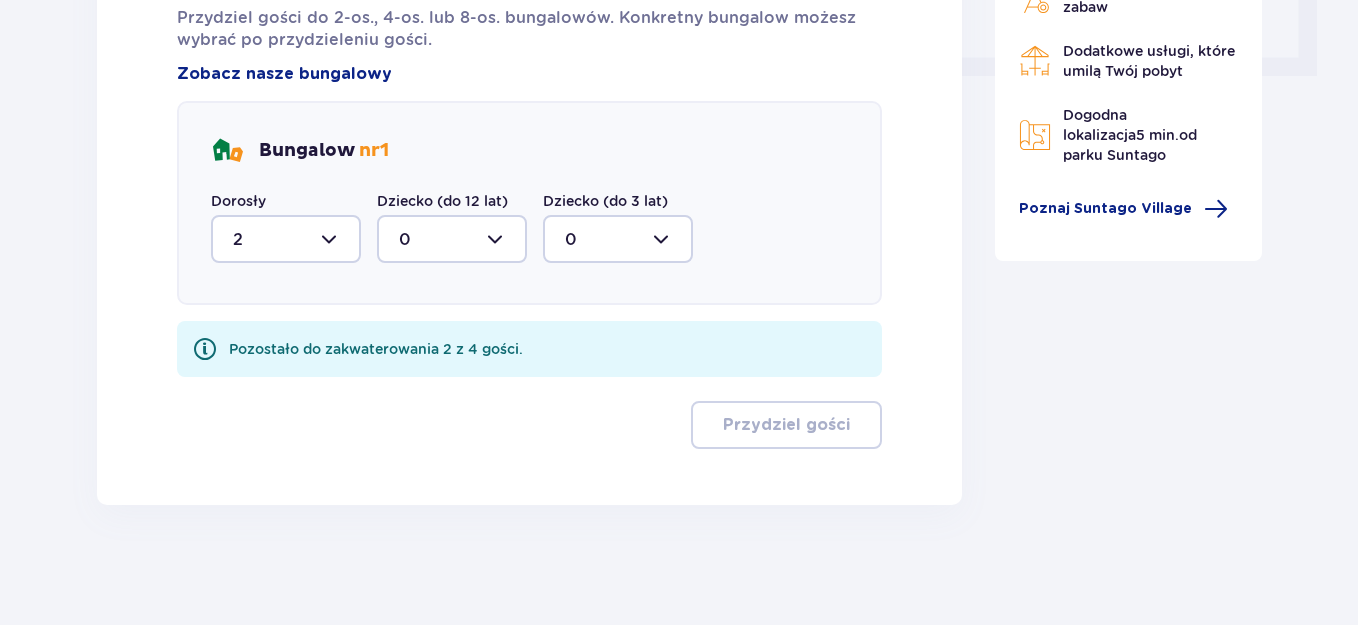 click at bounding box center [452, 239] 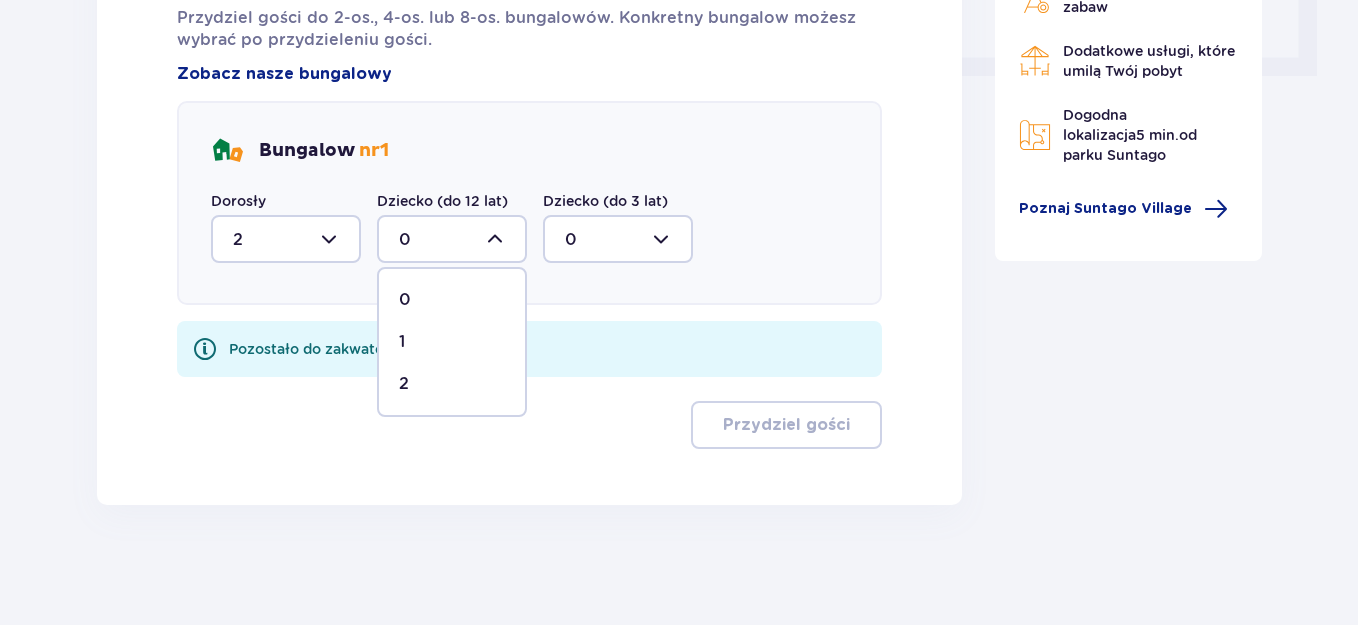 click on "2" at bounding box center [452, 384] 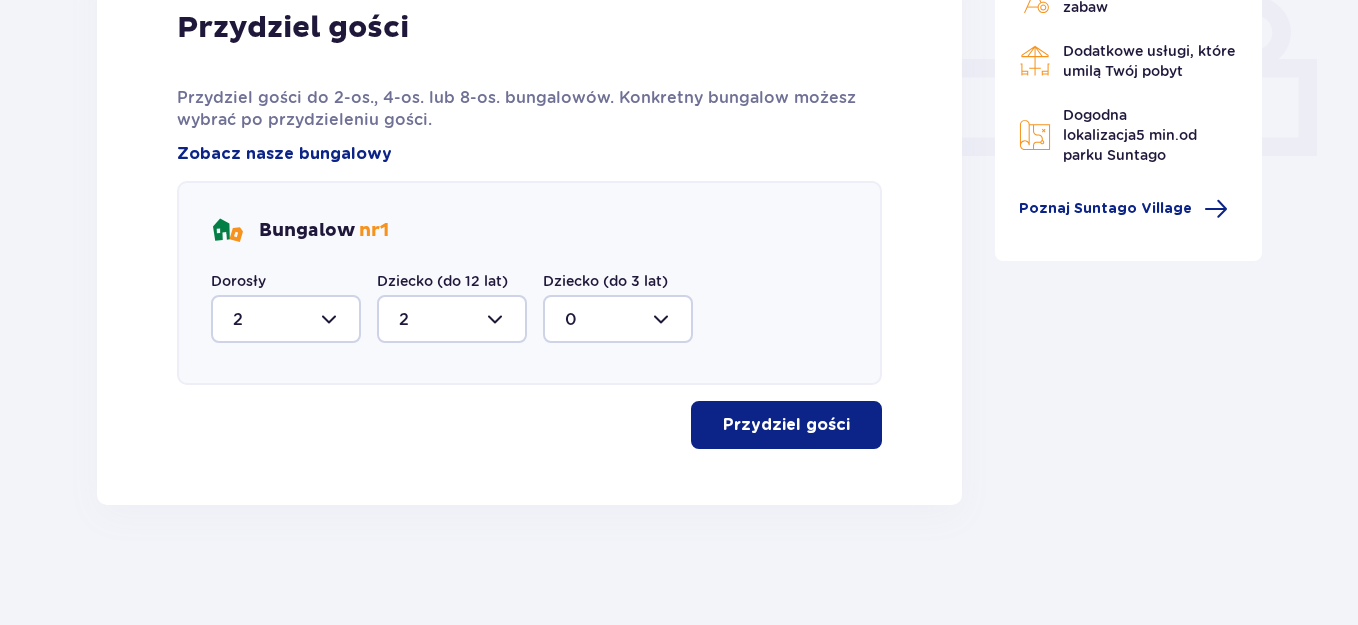scroll, scrollTop: 877, scrollLeft: 0, axis: vertical 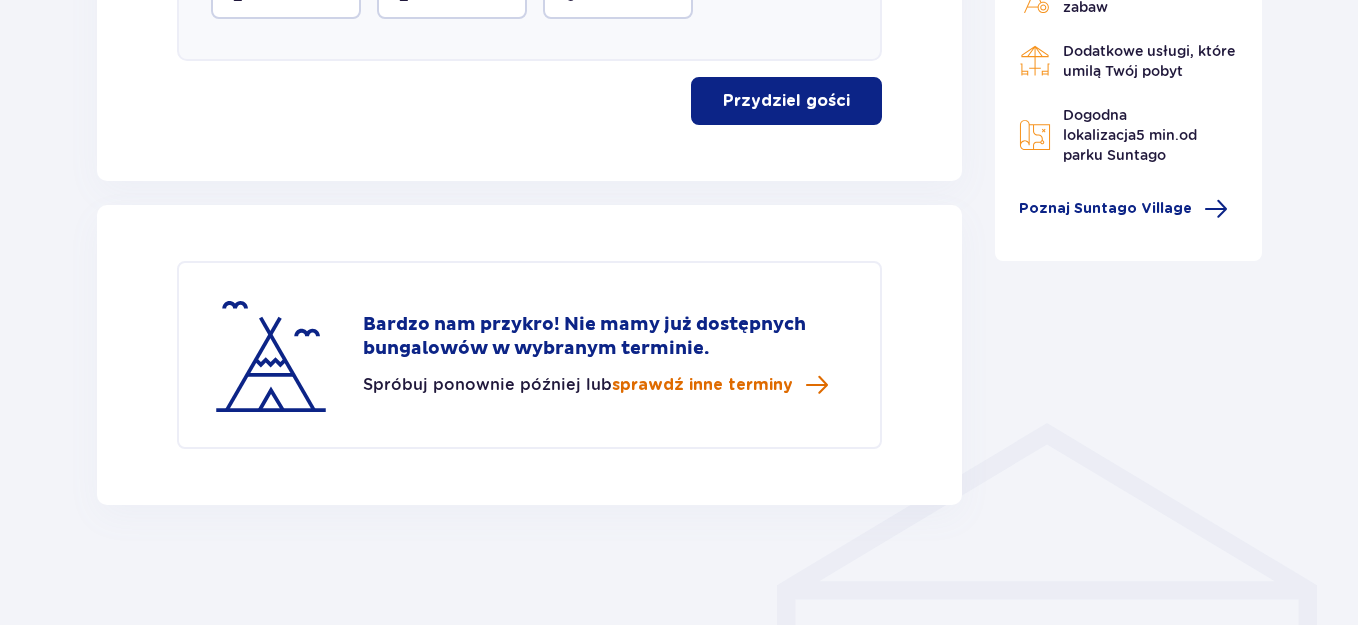 click on "sprawdź inne terminy" at bounding box center (702, 385) 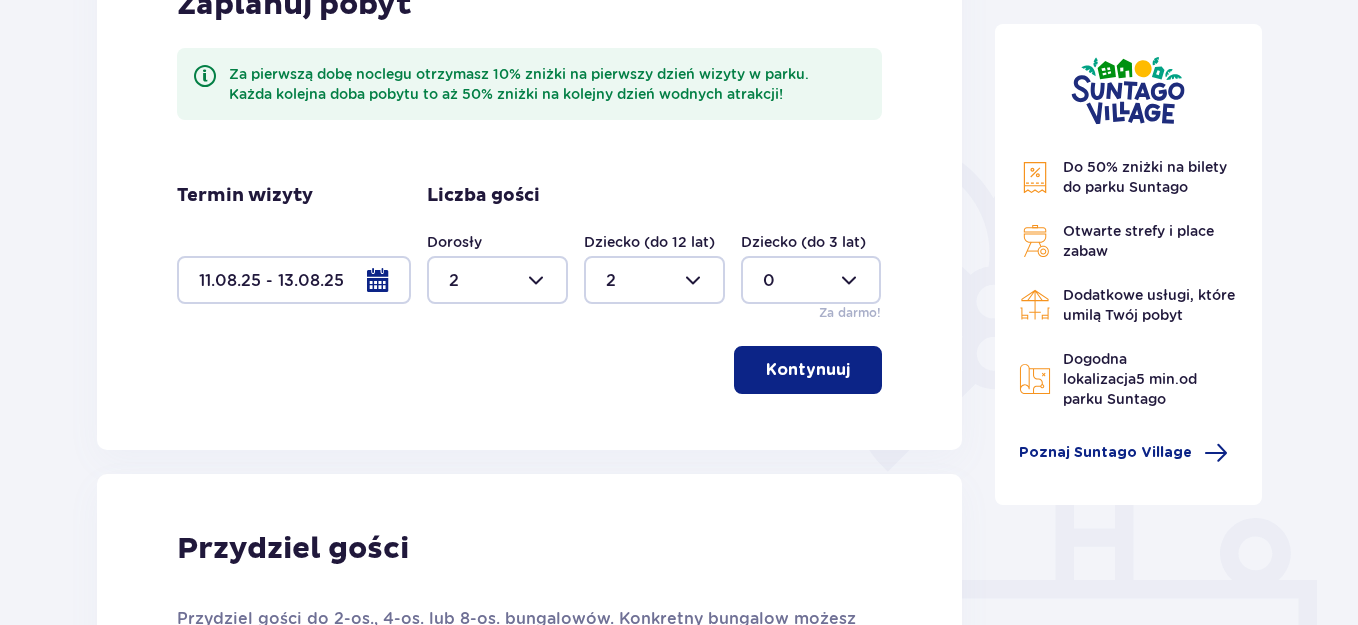 scroll, scrollTop: 236, scrollLeft: 0, axis: vertical 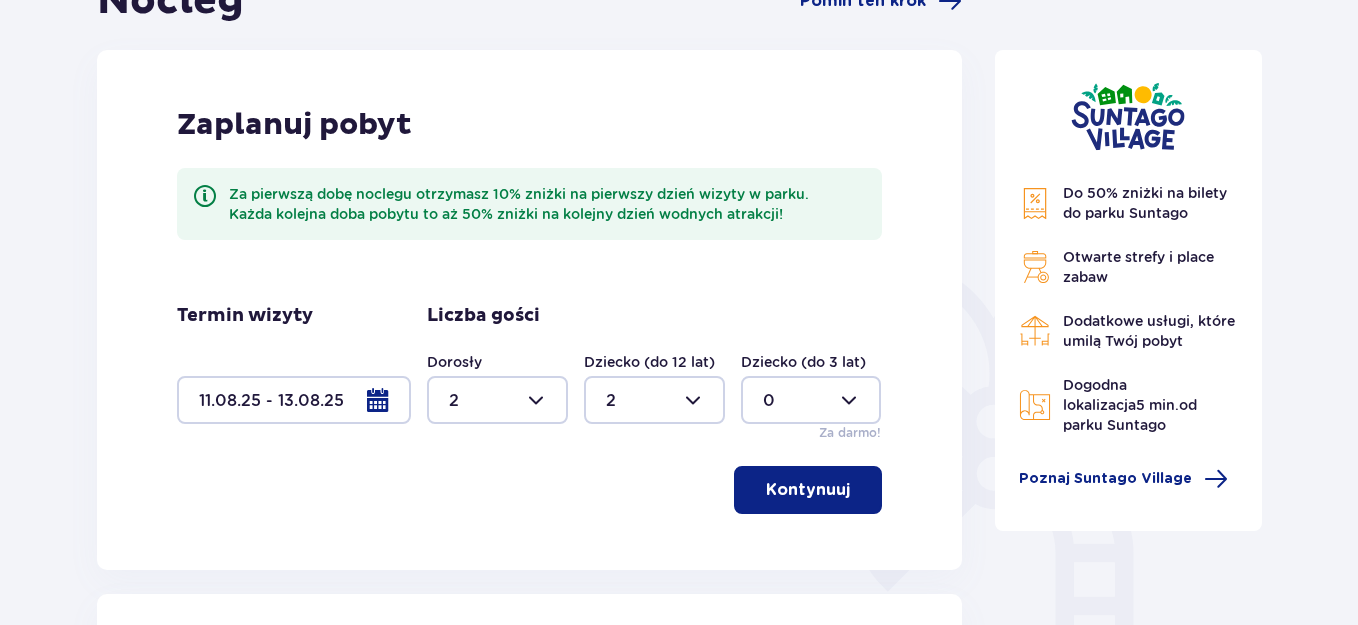 click at bounding box center (294, 400) 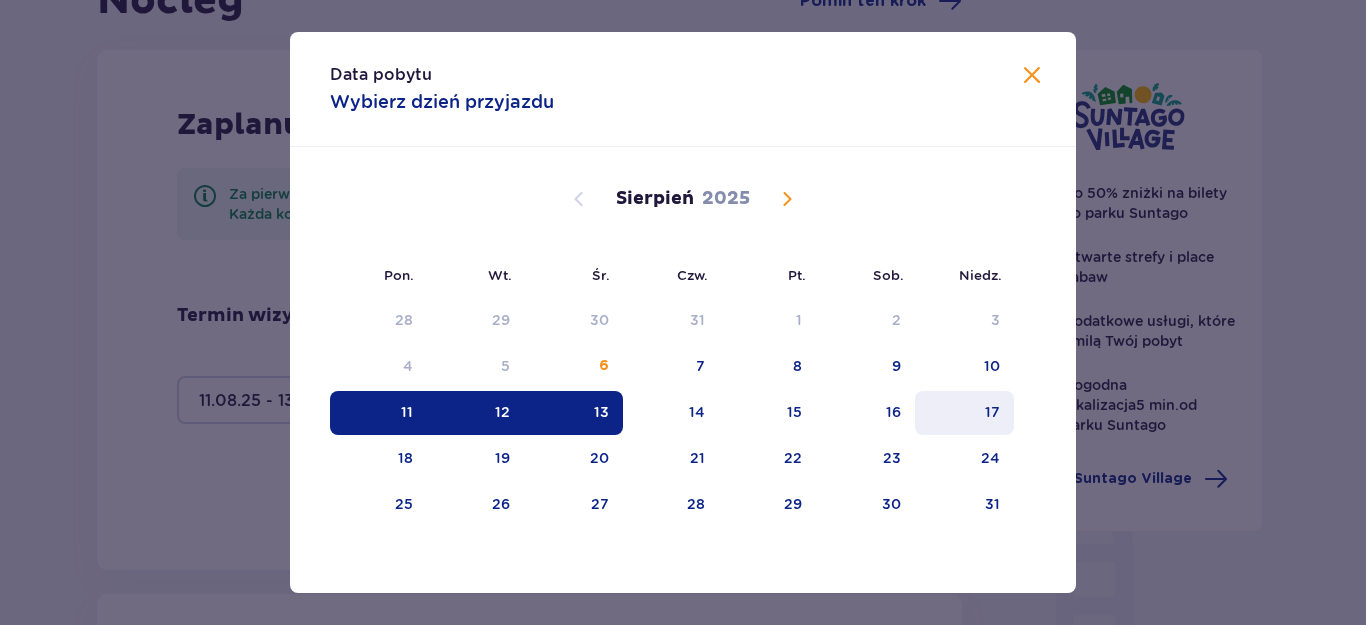 drag, startPoint x: 946, startPoint y: 417, endPoint x: 926, endPoint y: 419, distance: 20.09975 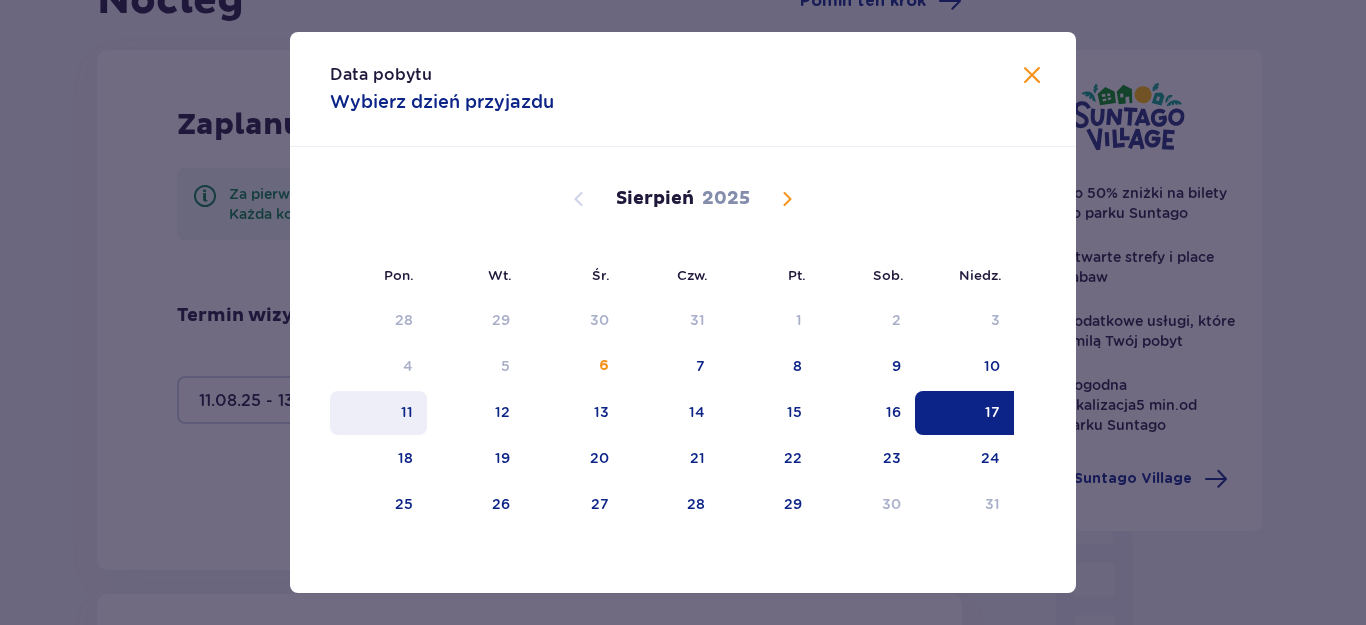 click on "11" at bounding box center (378, 413) 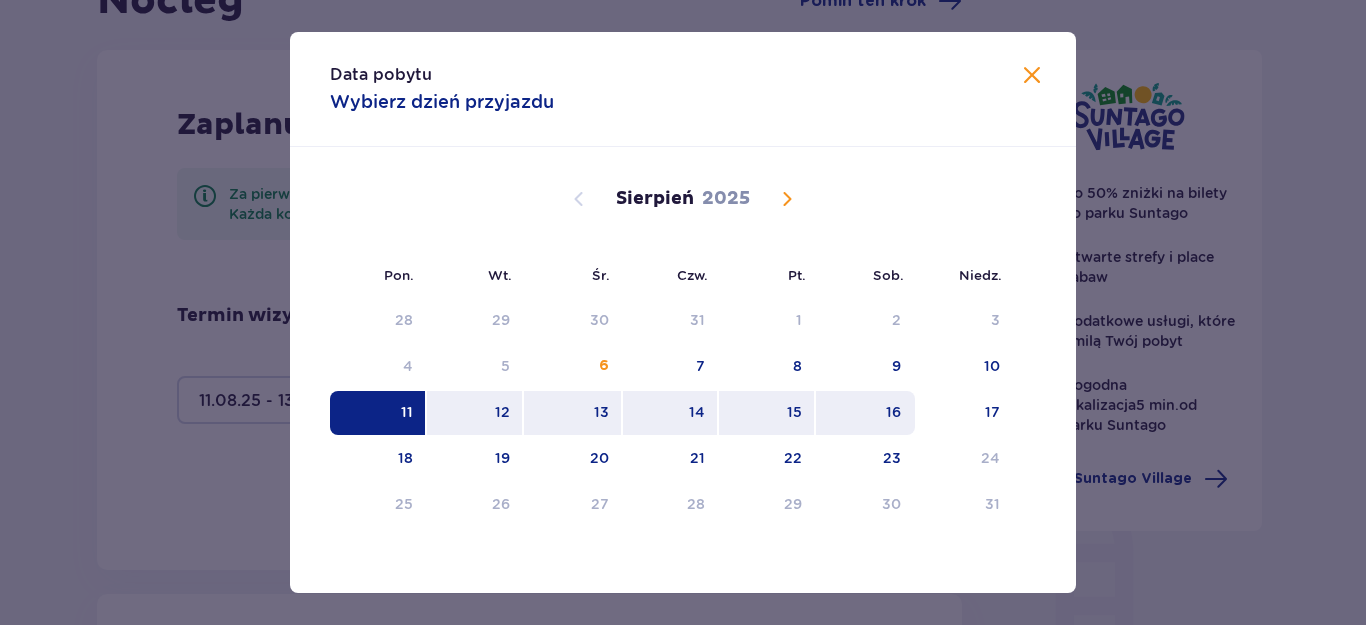 click on "16" at bounding box center [865, 413] 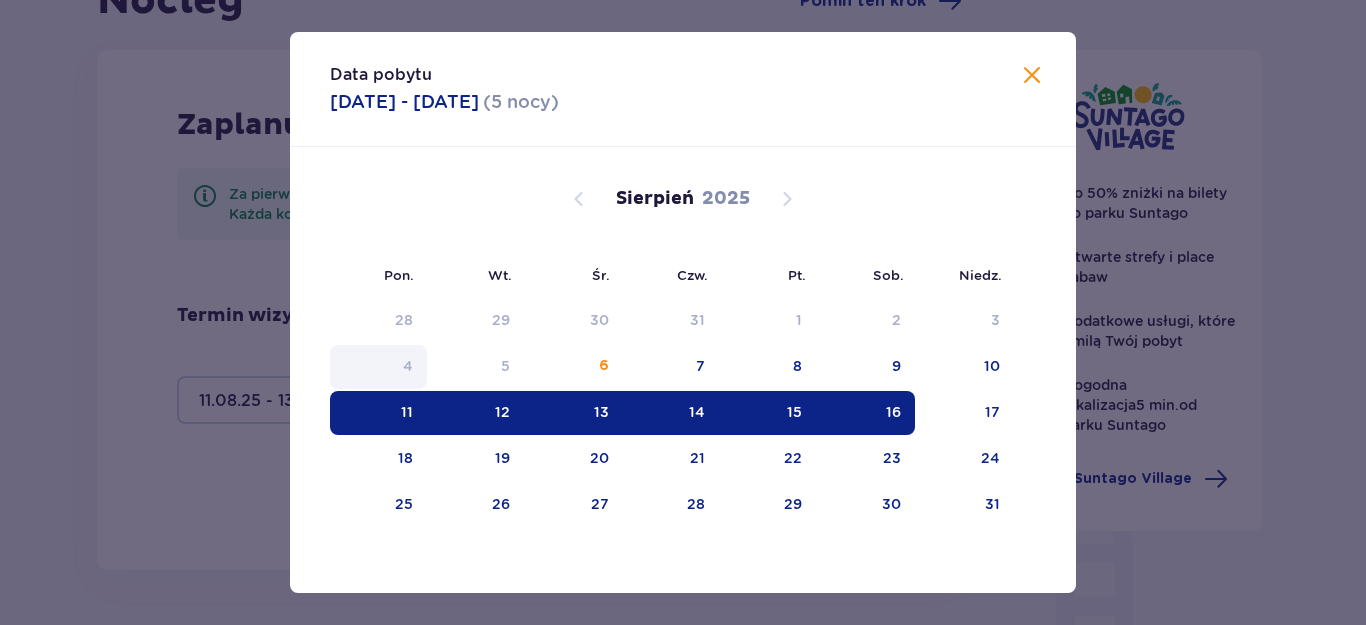 type on "11.08.25 - 16.08.25" 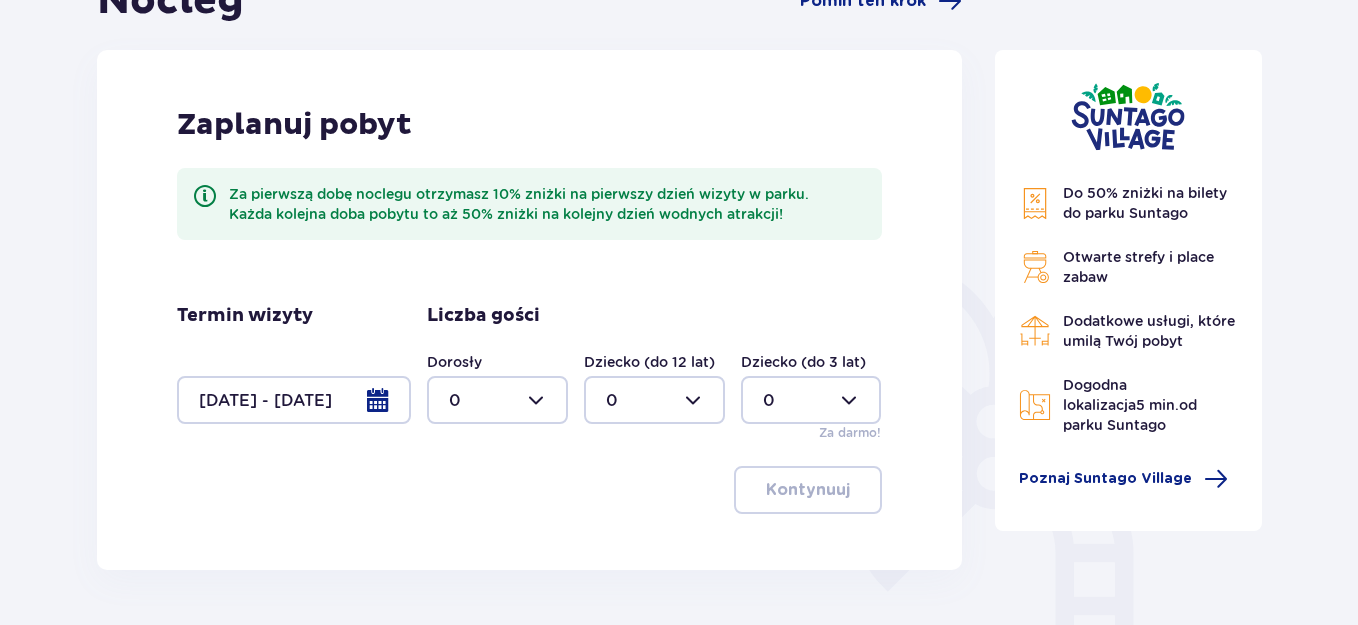 click on "Nocleg Pomiń ten krok Zaplanuj pobyt Za pierwszą dobę noclegu otrzymasz 10% zniżki na pierwszy dzień wizyty w parku. Każda kolejna doba pobytu to aż 50% zniżki na kolejny dzień wodnych atrakcji! Termin wizyty 11.08.25 - 16.08.25 Liczba gości Dorosły   0 Dziecko (do 12 lat)   0 Dziecko (do 3 lat)   0 Za darmo! Kontynuuj Do 50% zniżki na bilety do parku Suntago   Otwarte strefy i place zabaw   Dodatkowe usługi, które umilą Twój pobyt   Dogodna lokalizacja  5 min.  od parku Suntago   Poznaj Suntago Village" at bounding box center (679, 407) 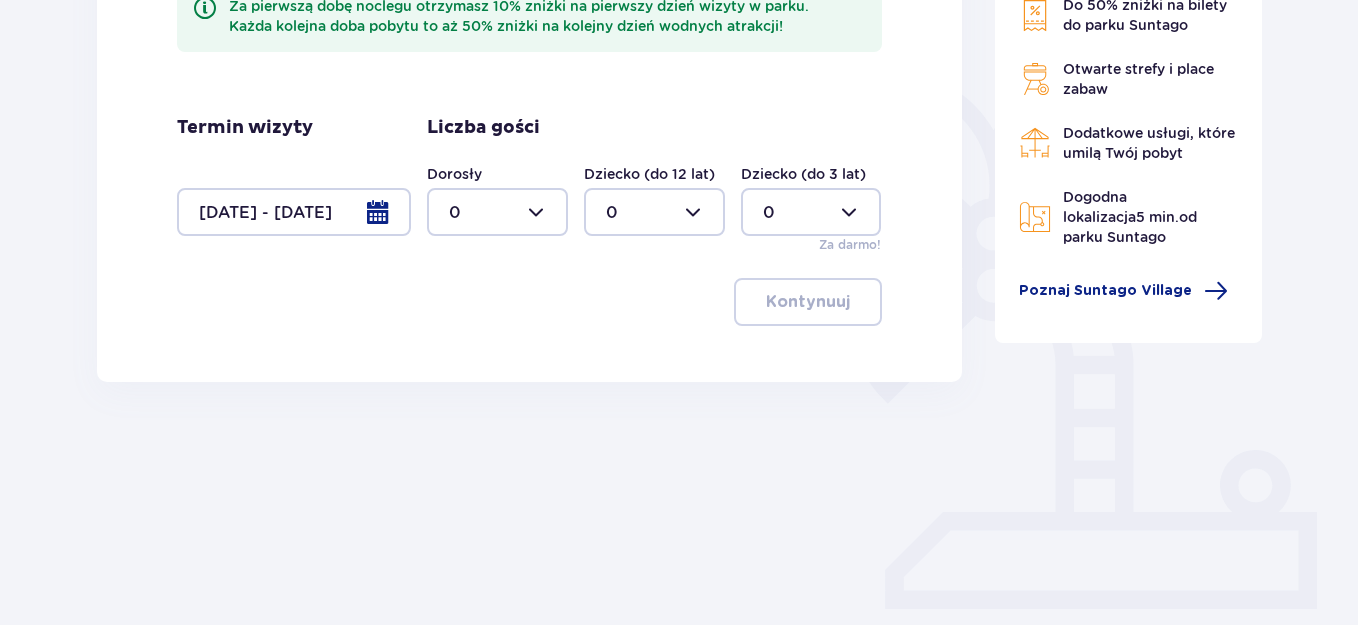scroll, scrollTop: 486, scrollLeft: 0, axis: vertical 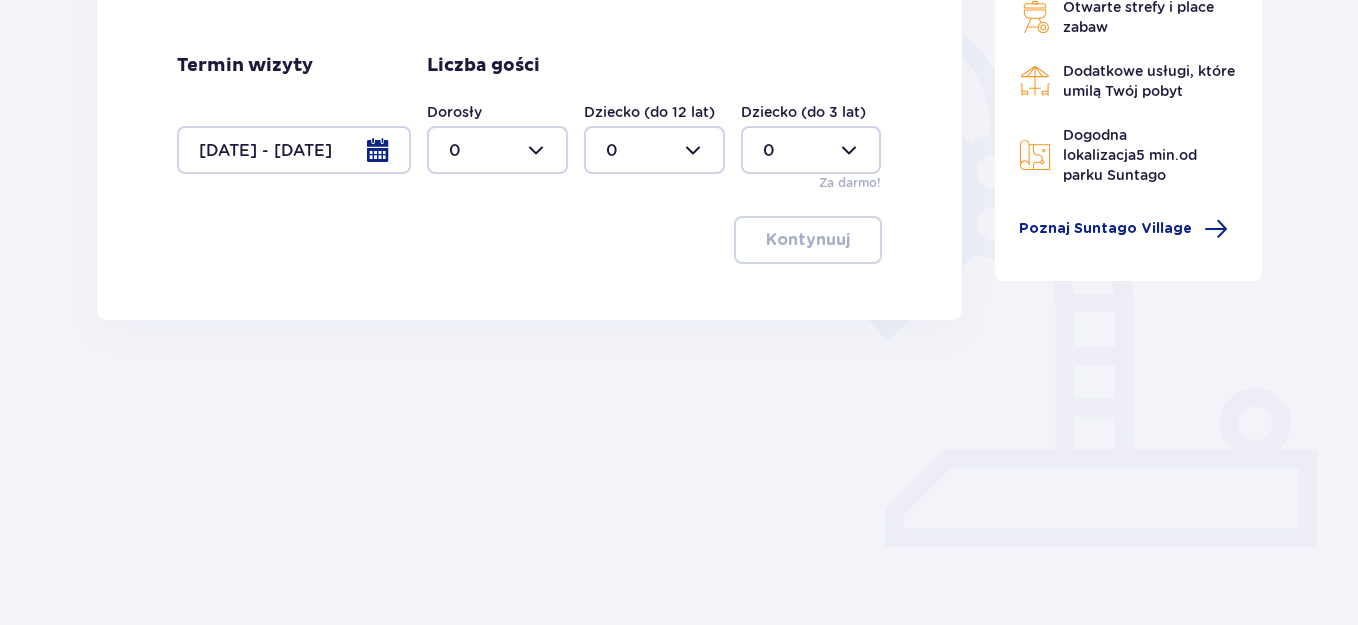 click at bounding box center [497, 150] 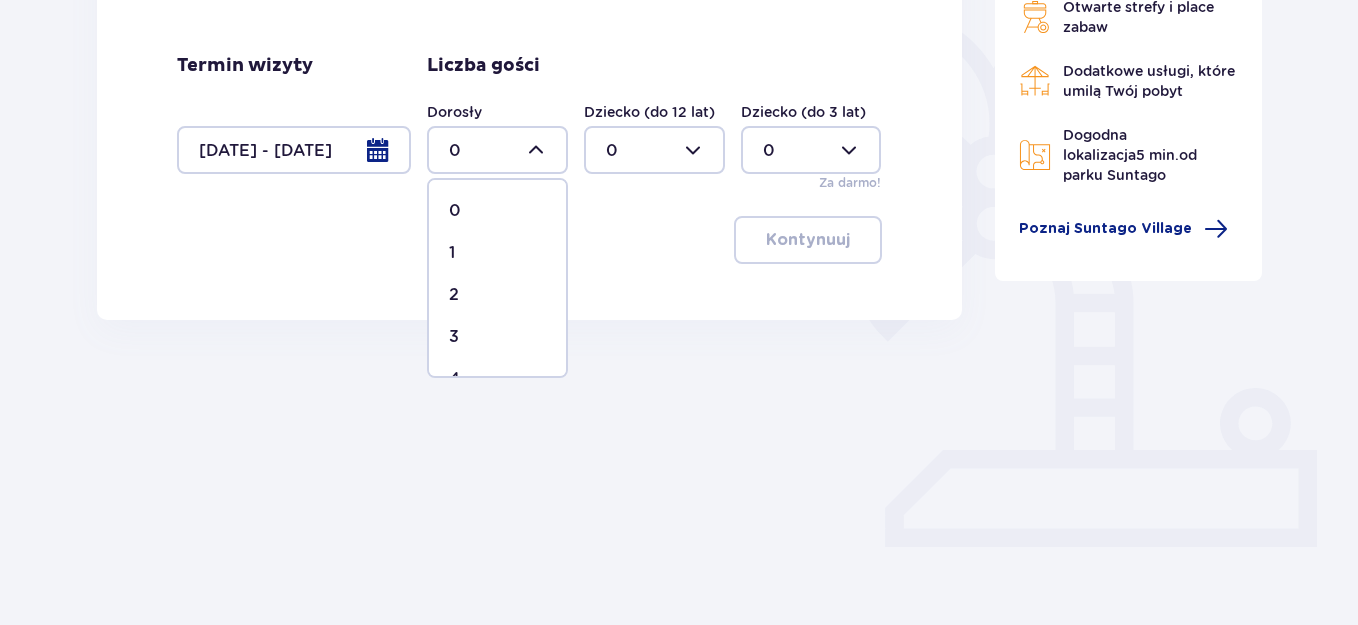 click on "2" at bounding box center (497, 295) 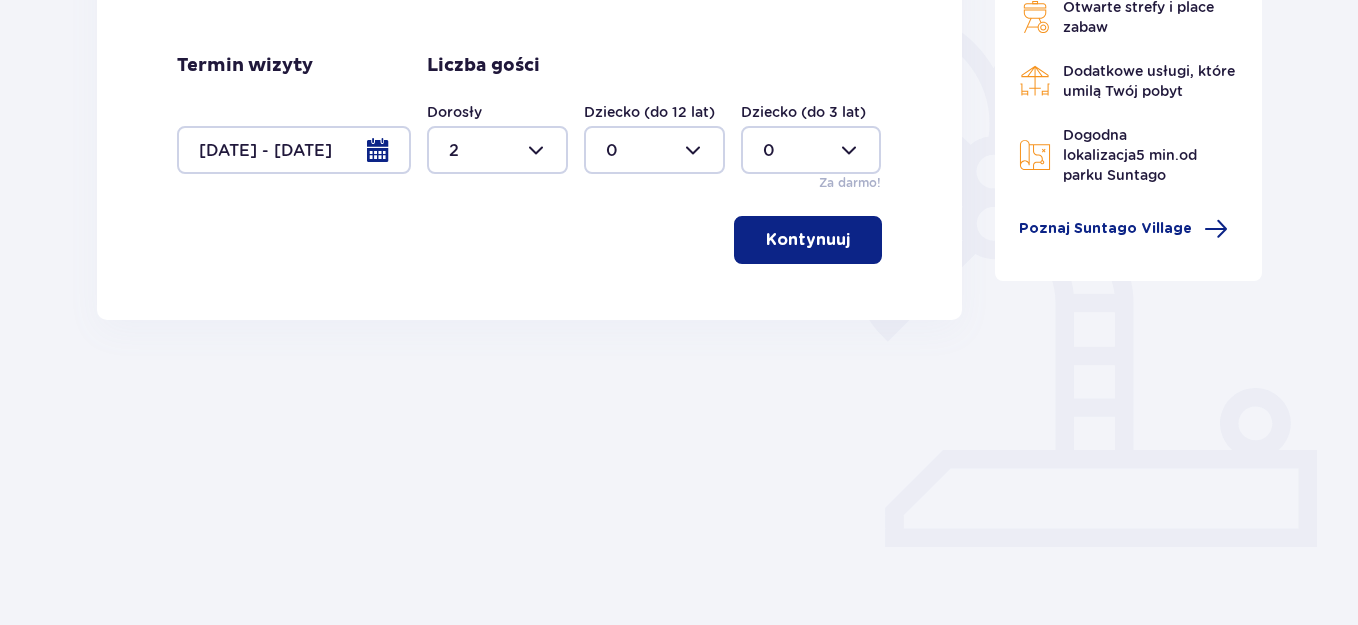 click at bounding box center (654, 150) 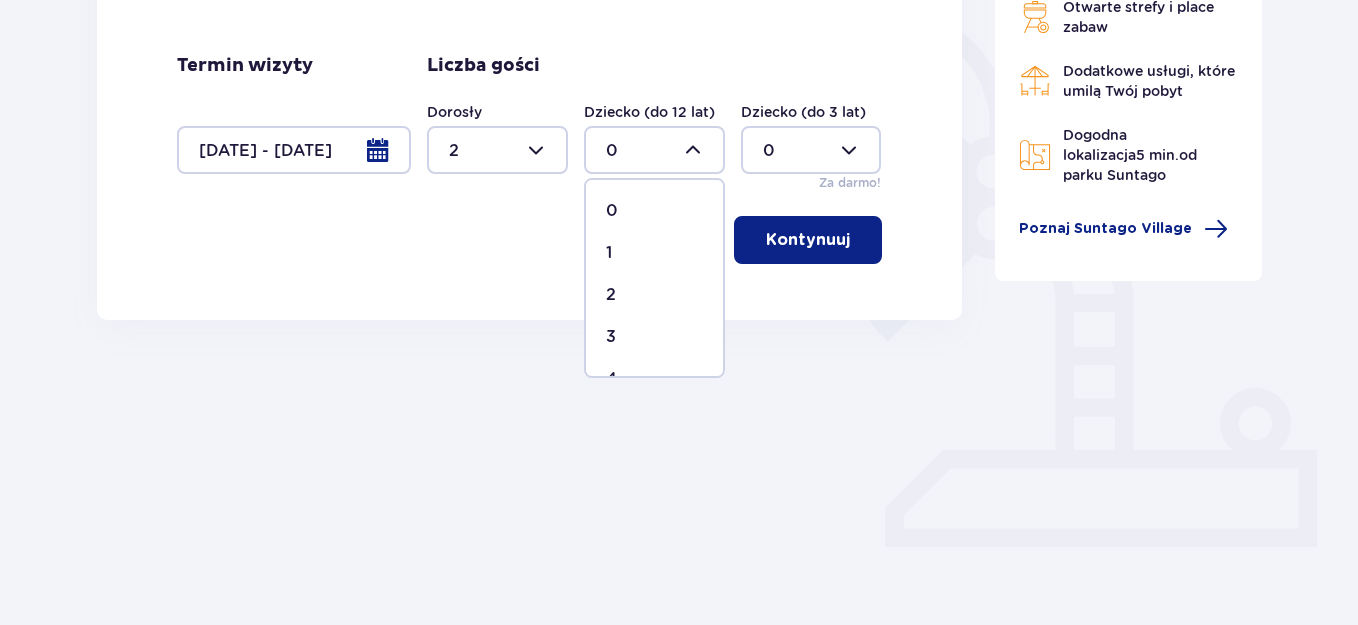 click on "2" at bounding box center [654, 295] 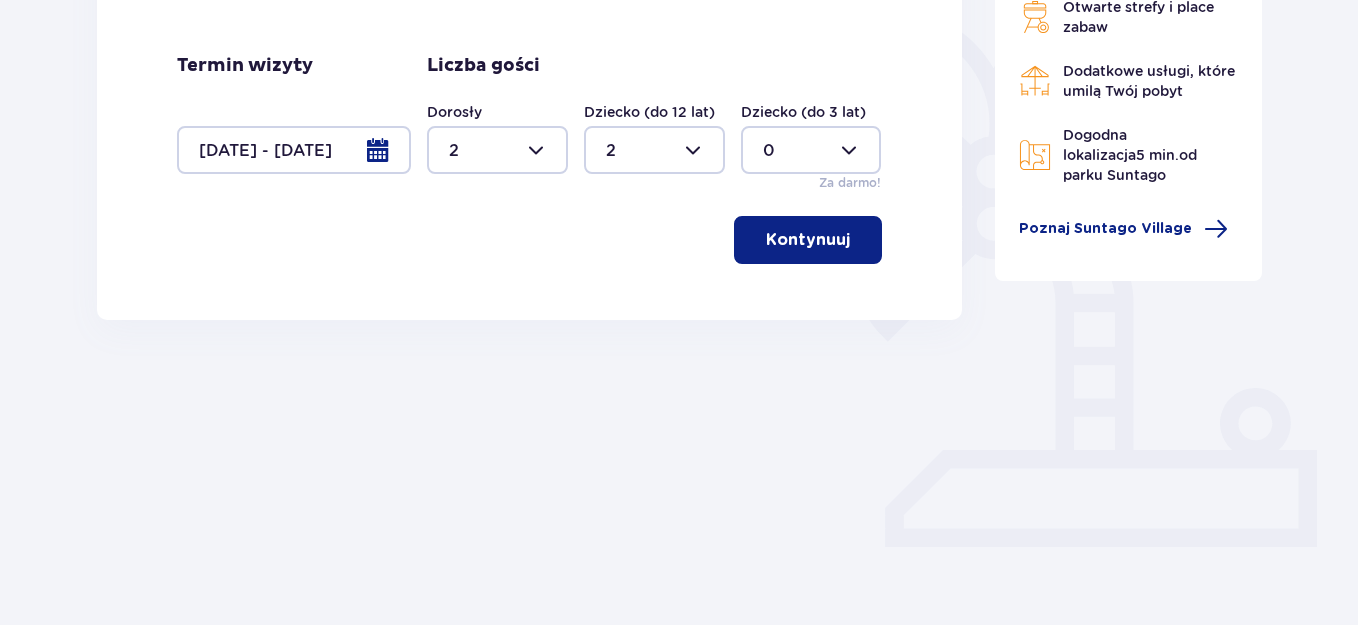 click on "Kontynuuj" at bounding box center [808, 240] 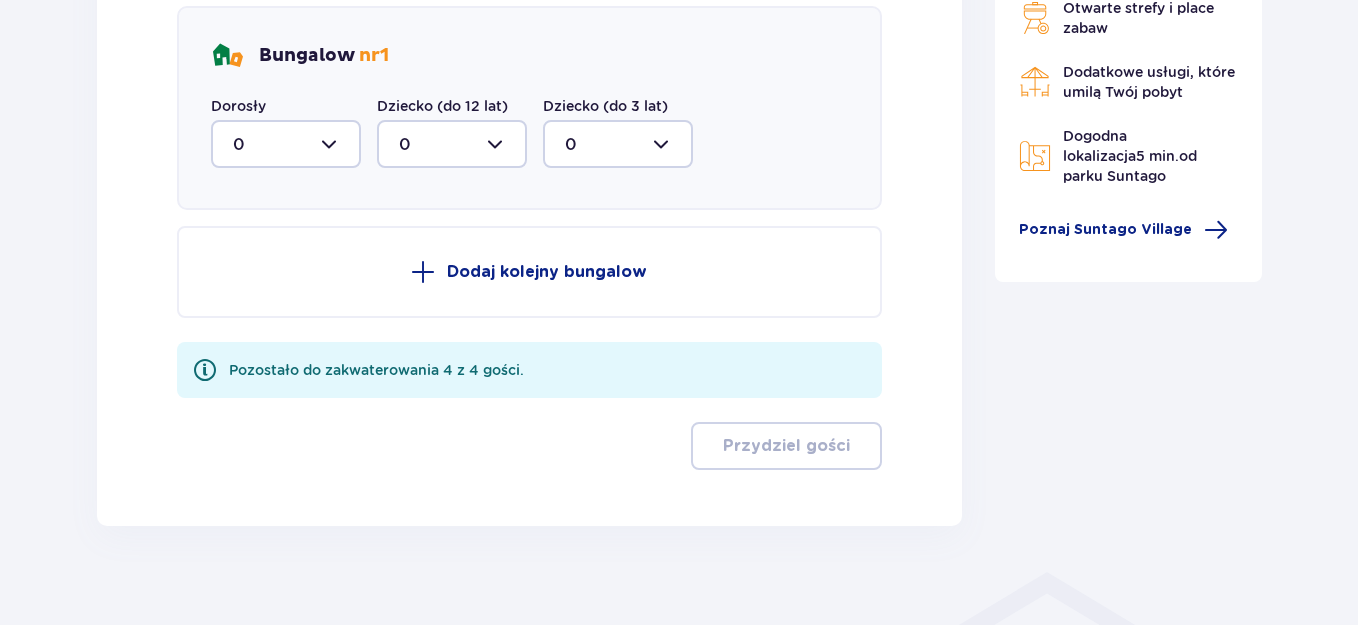scroll, scrollTop: 1073, scrollLeft: 0, axis: vertical 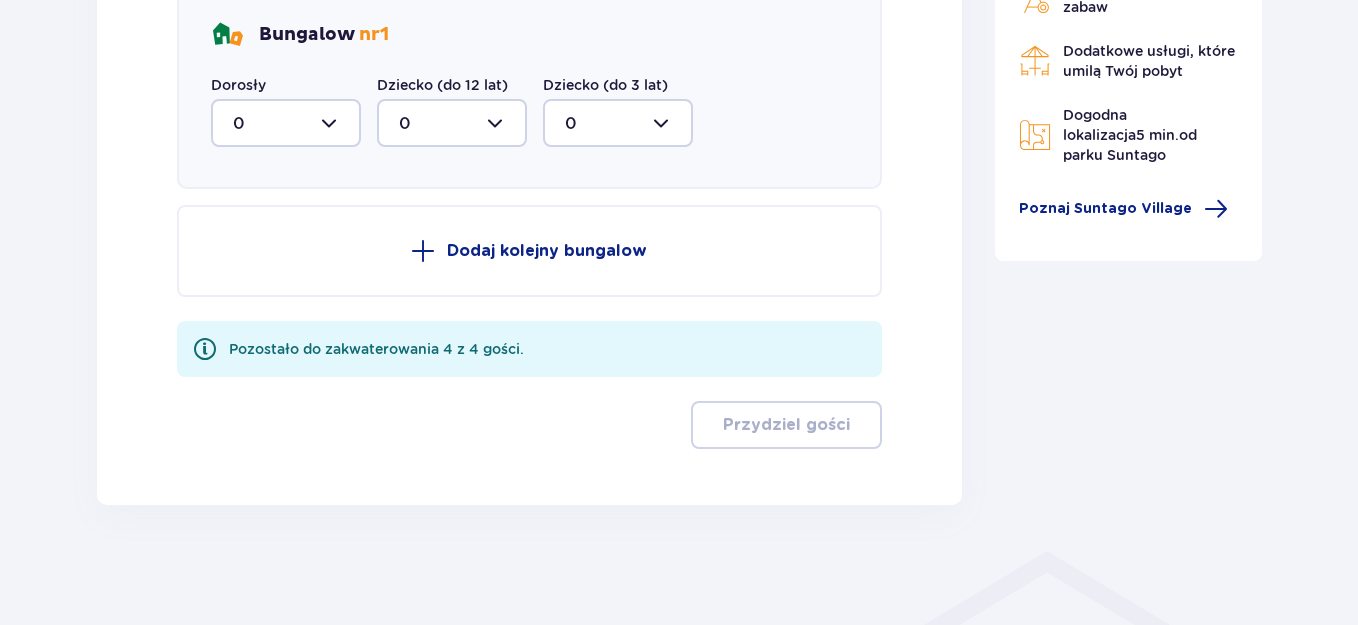 click at bounding box center (286, 123) 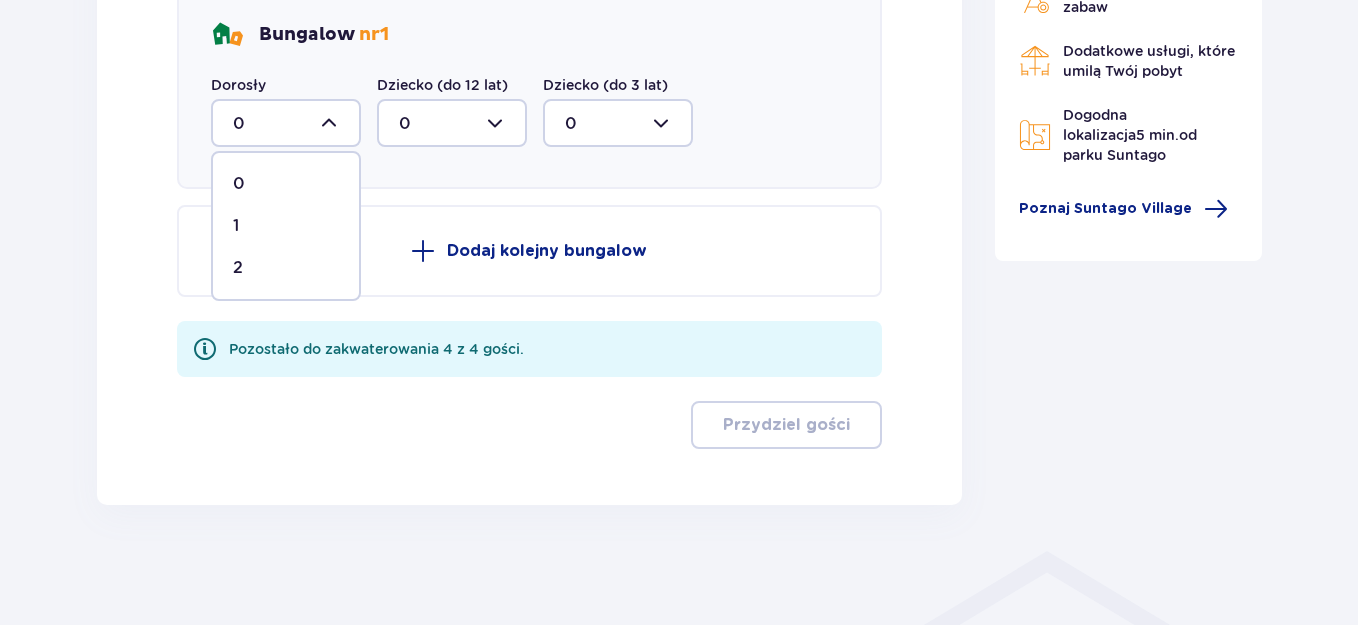 click on "2" at bounding box center [286, 268] 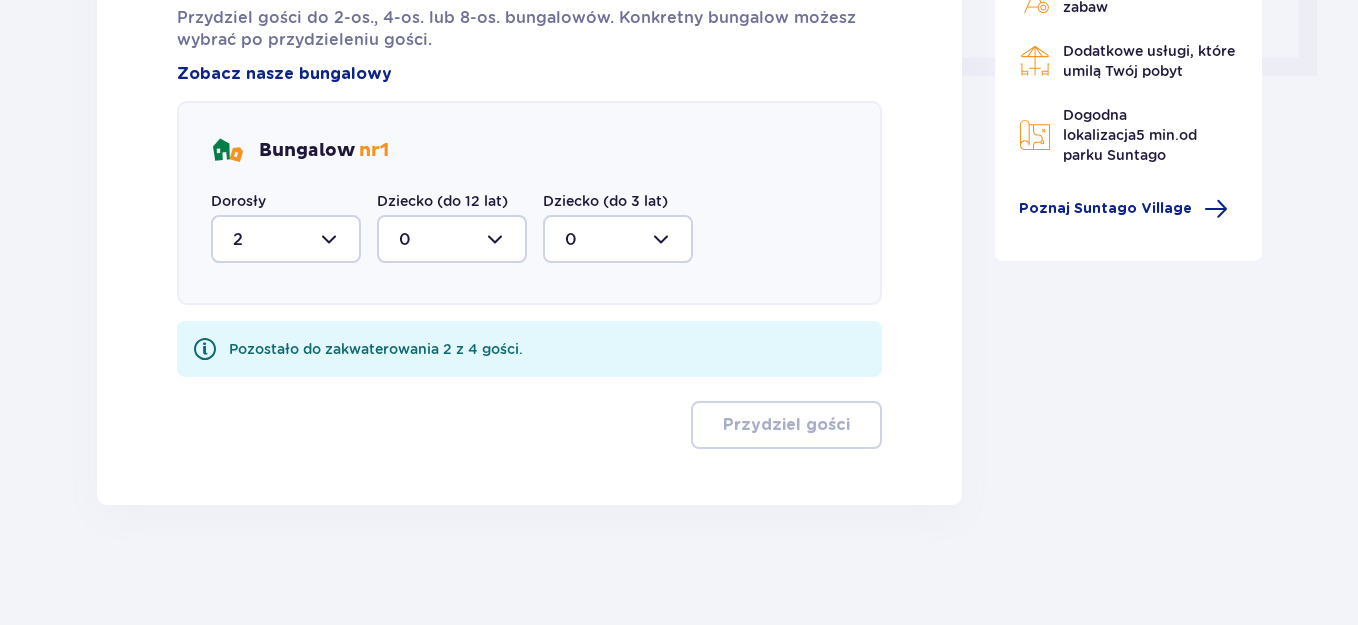 scroll, scrollTop: 957, scrollLeft: 0, axis: vertical 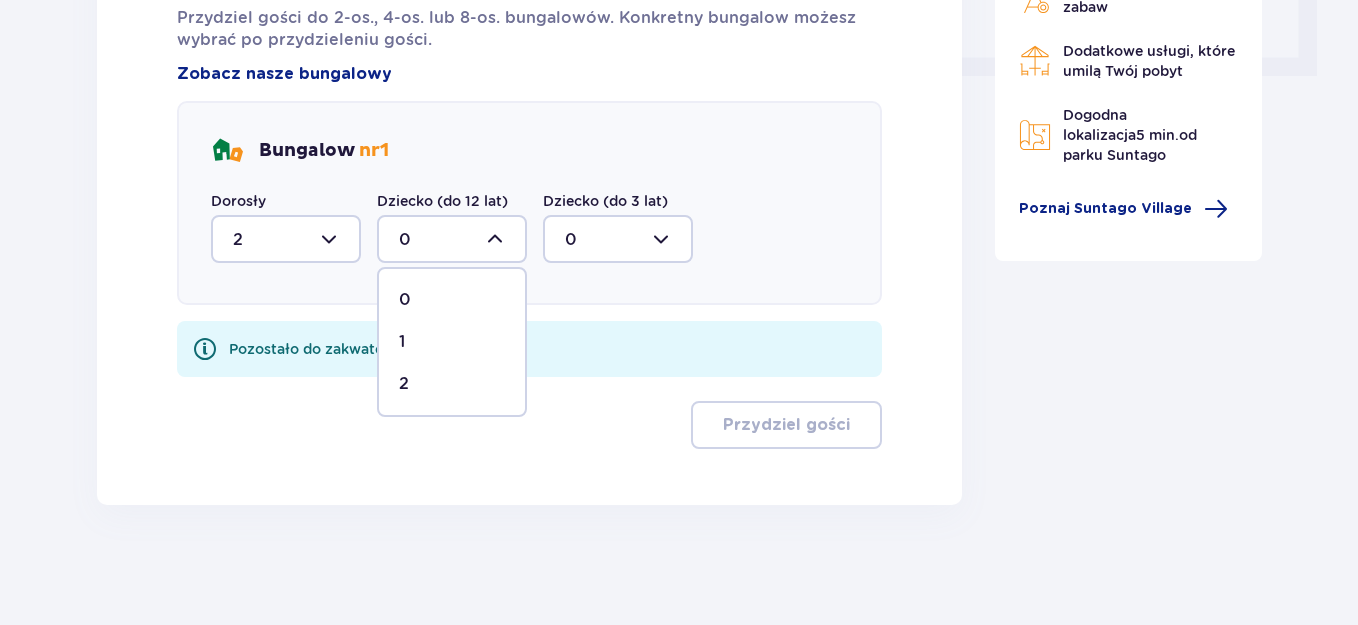 click on "2" at bounding box center [452, 384] 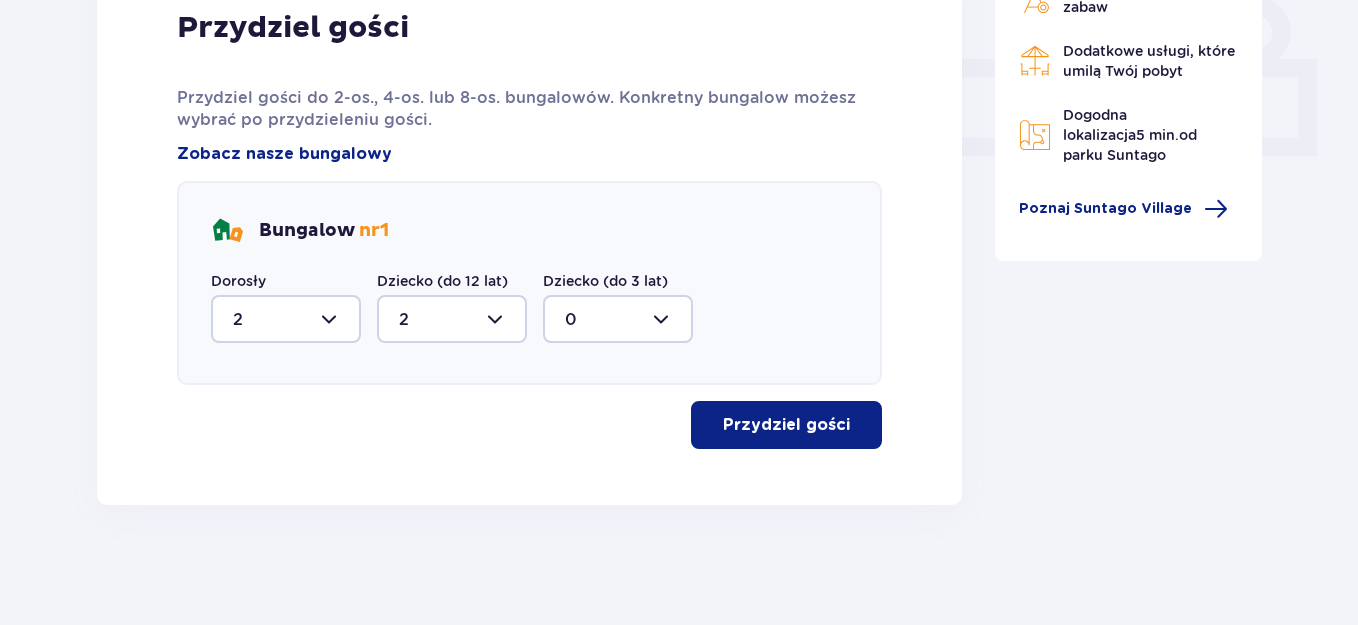 scroll, scrollTop: 877, scrollLeft: 0, axis: vertical 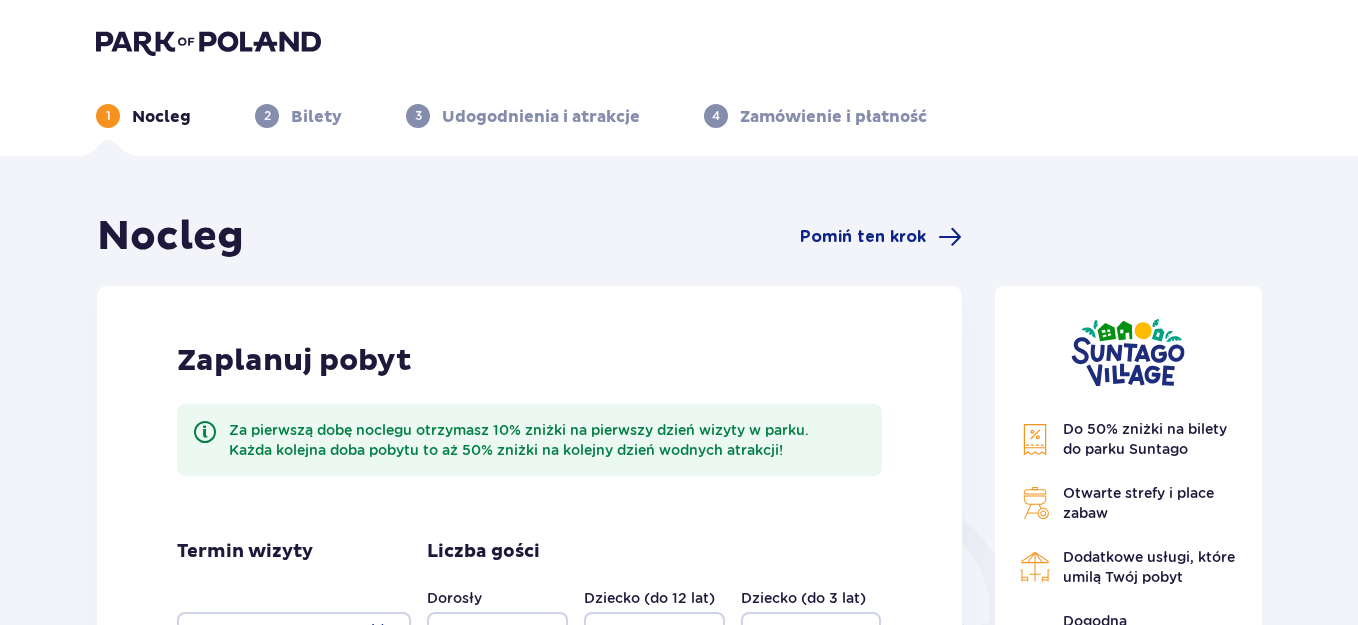 click at bounding box center [208, 42] 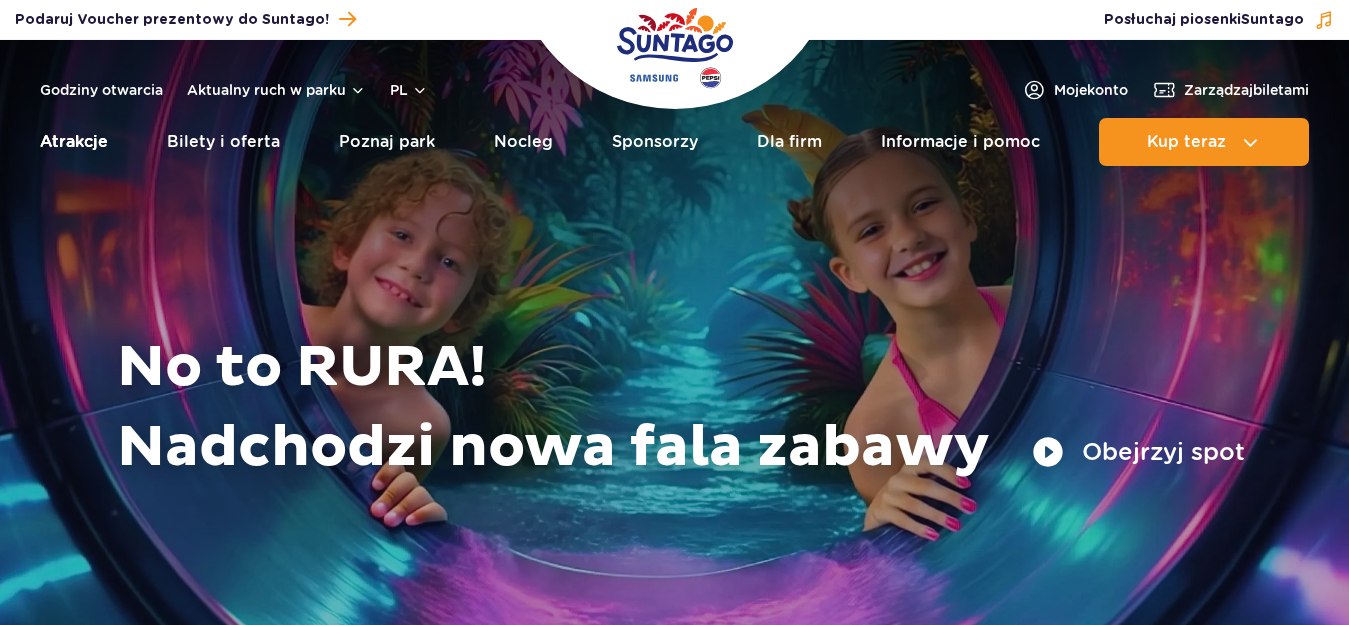 scroll, scrollTop: 0, scrollLeft: 0, axis: both 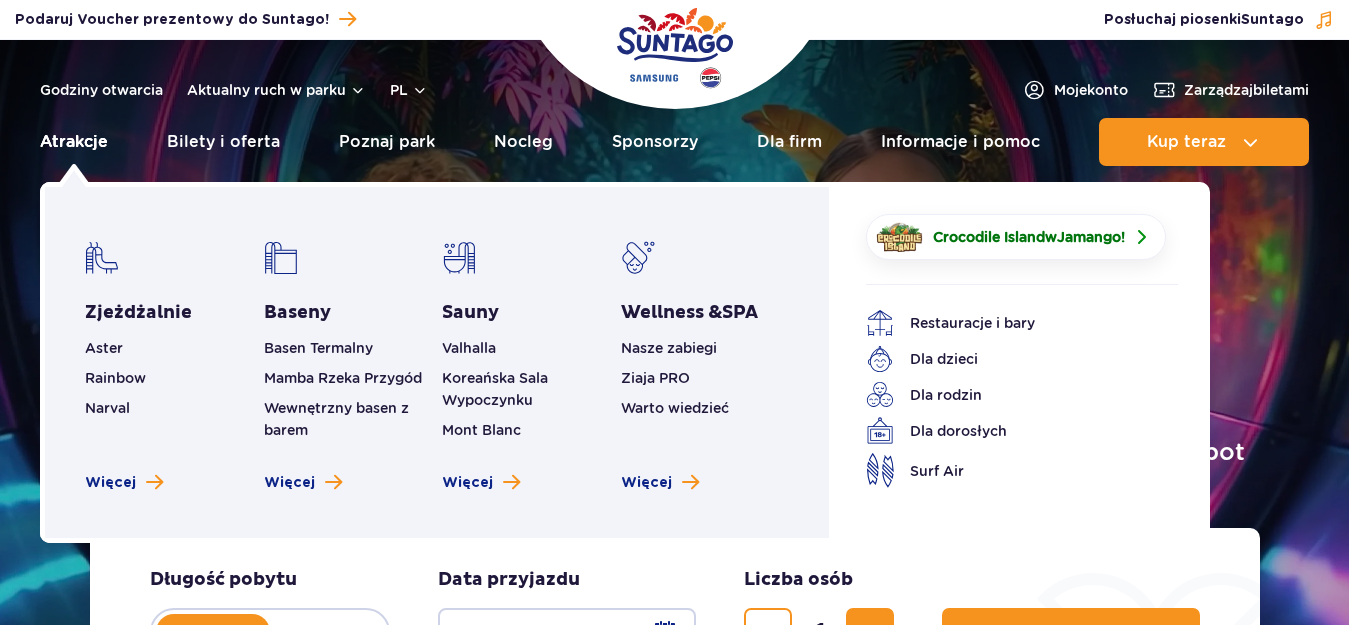 click on "Atrakcje" at bounding box center [74, 142] 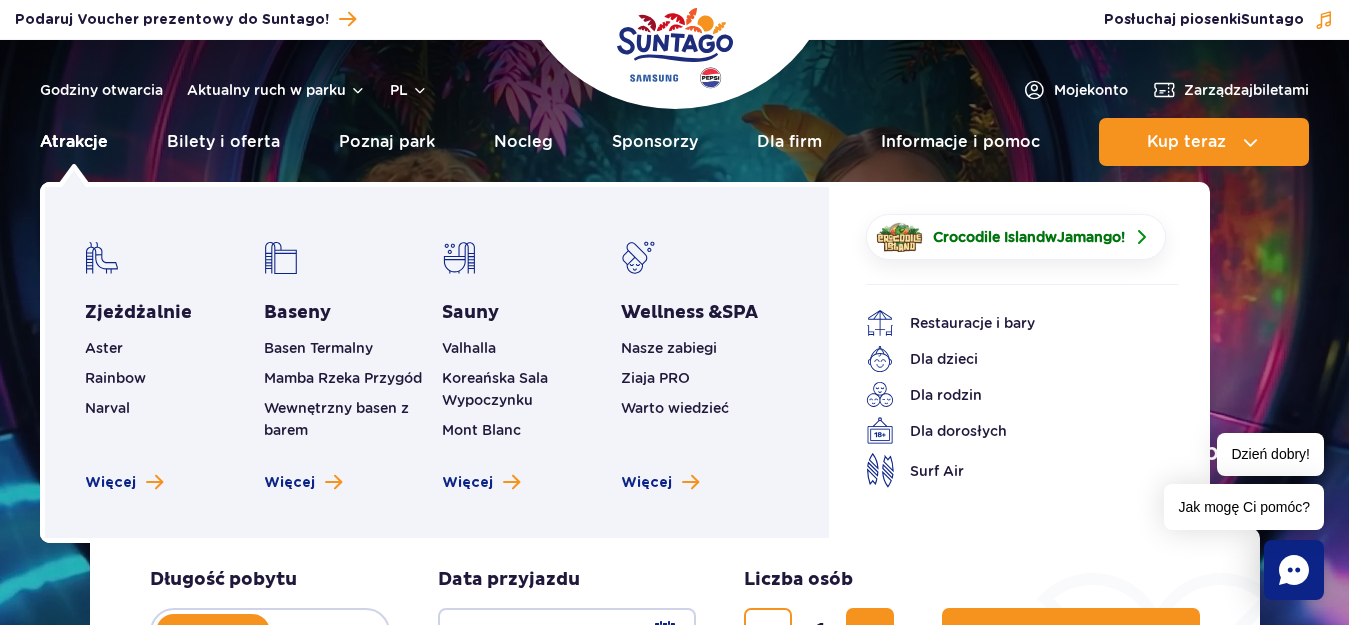 scroll, scrollTop: 0, scrollLeft: 0, axis: both 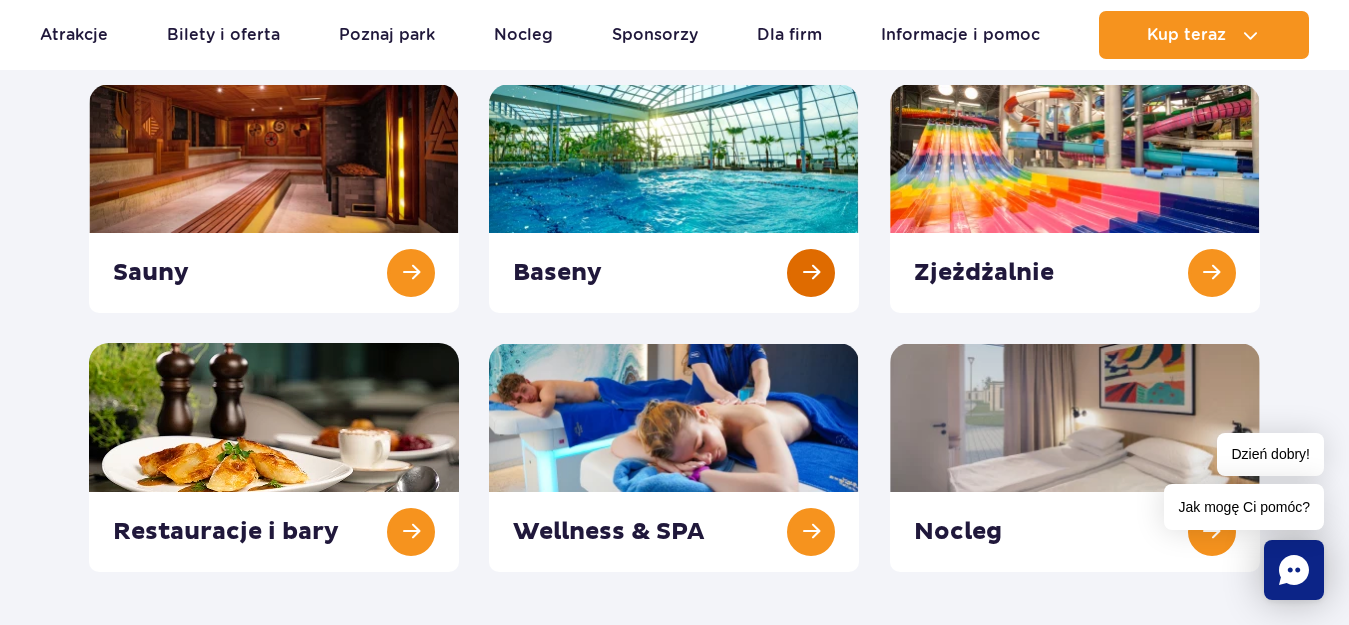 click at bounding box center [674, 198] 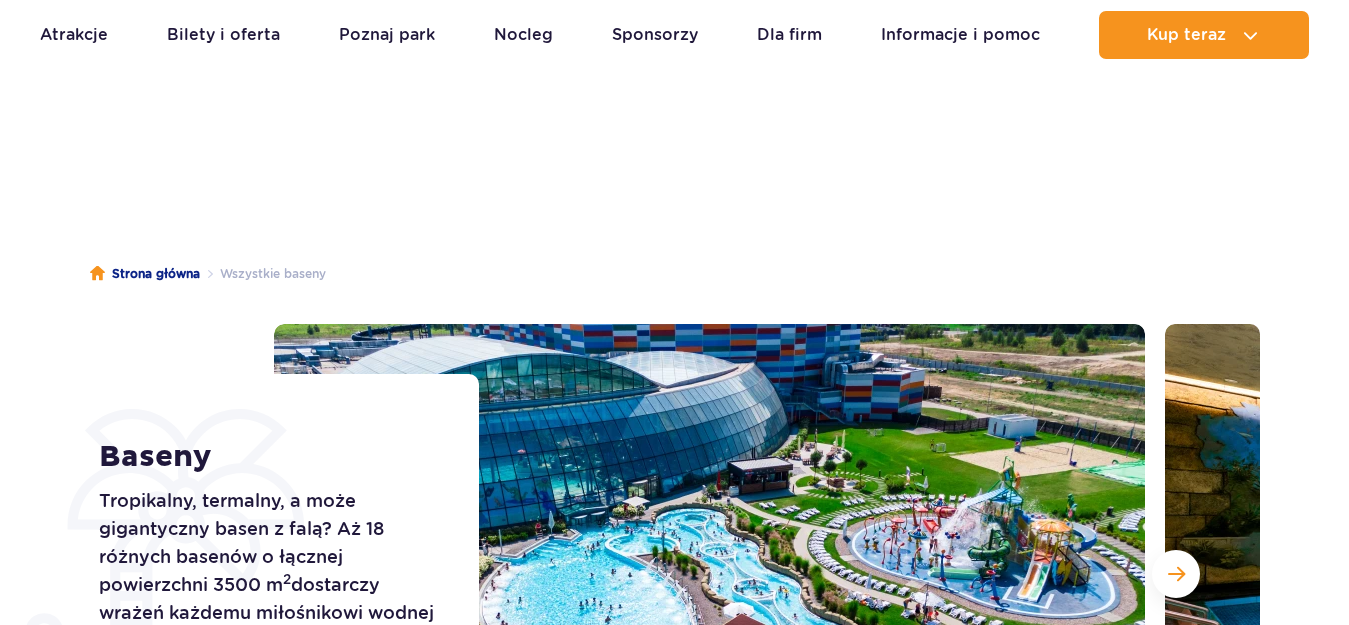scroll, scrollTop: 100, scrollLeft: 0, axis: vertical 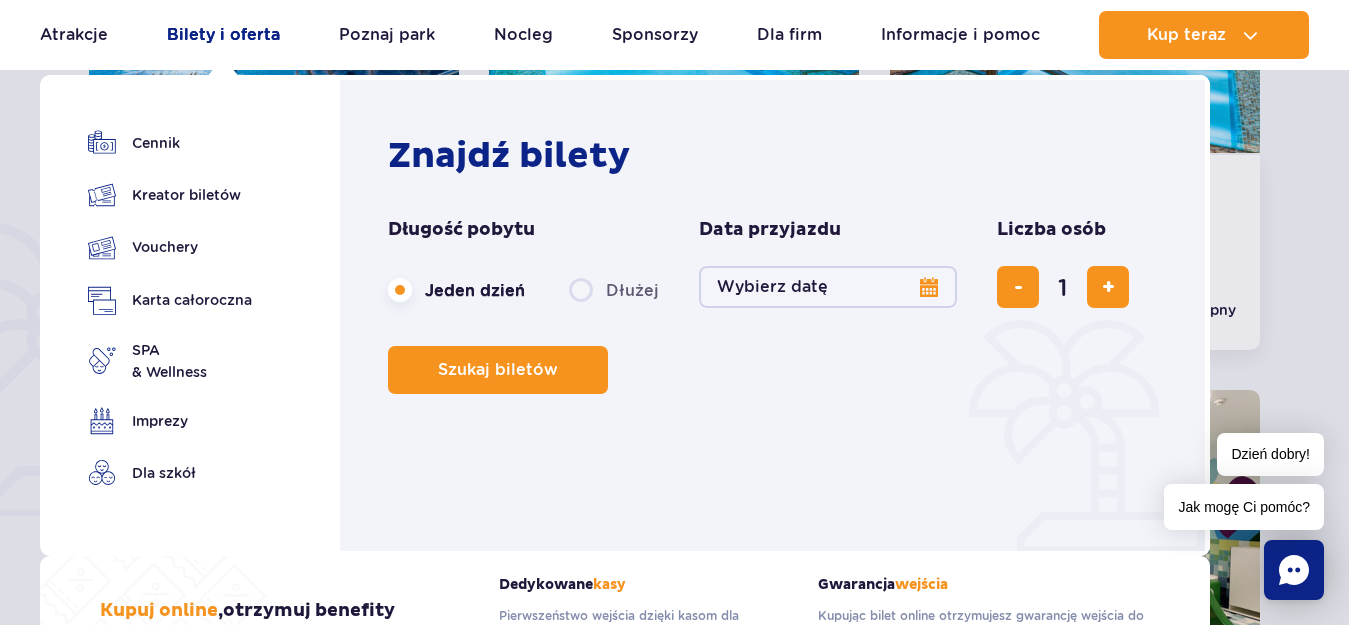 click on "Bilety i oferta" at bounding box center (223, 35) 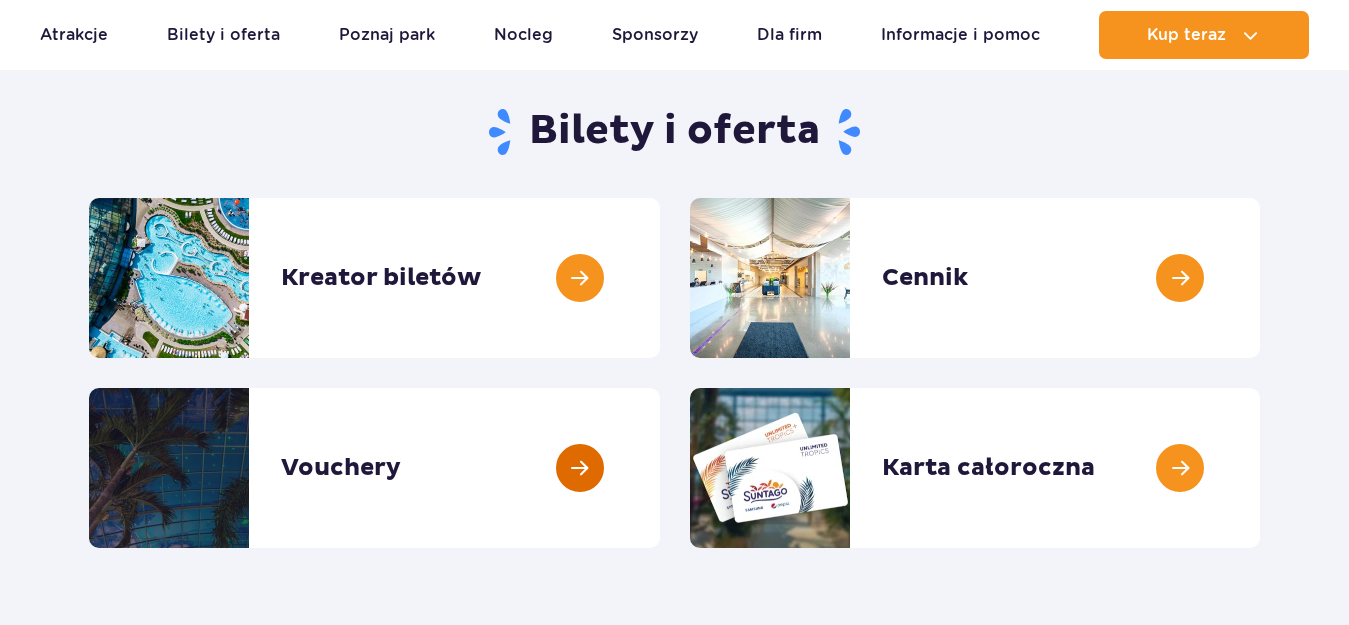 scroll, scrollTop: 100, scrollLeft: 0, axis: vertical 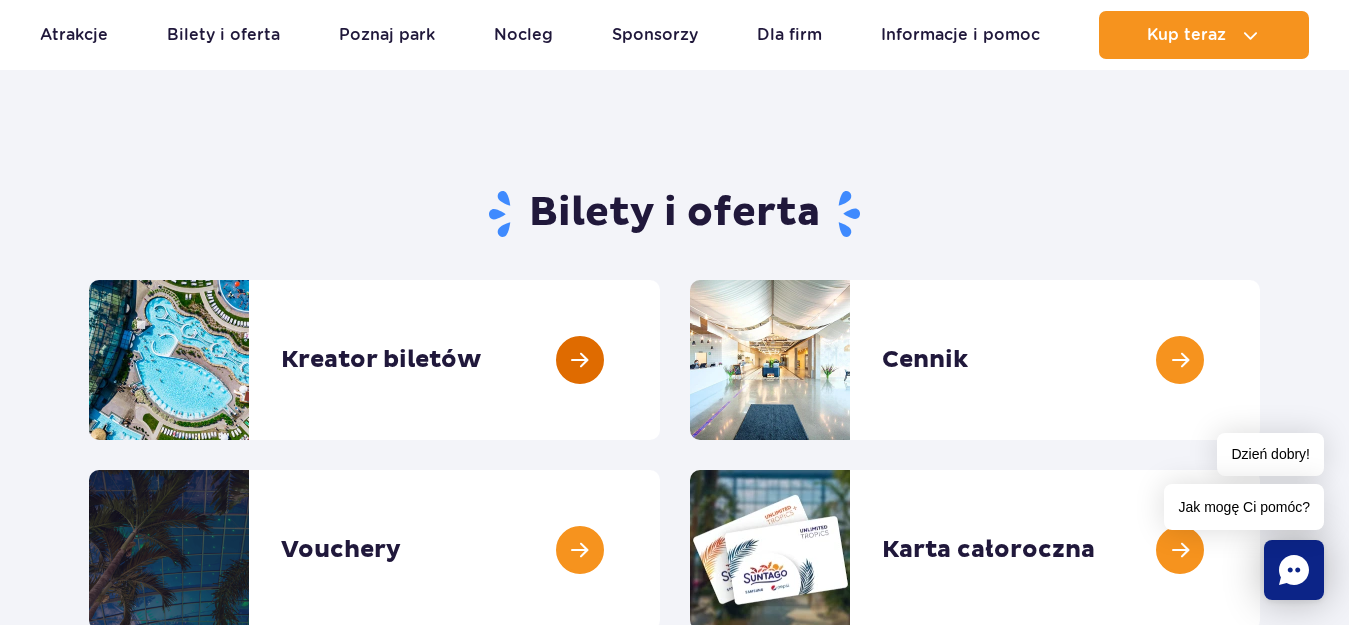 click at bounding box center [660, 360] 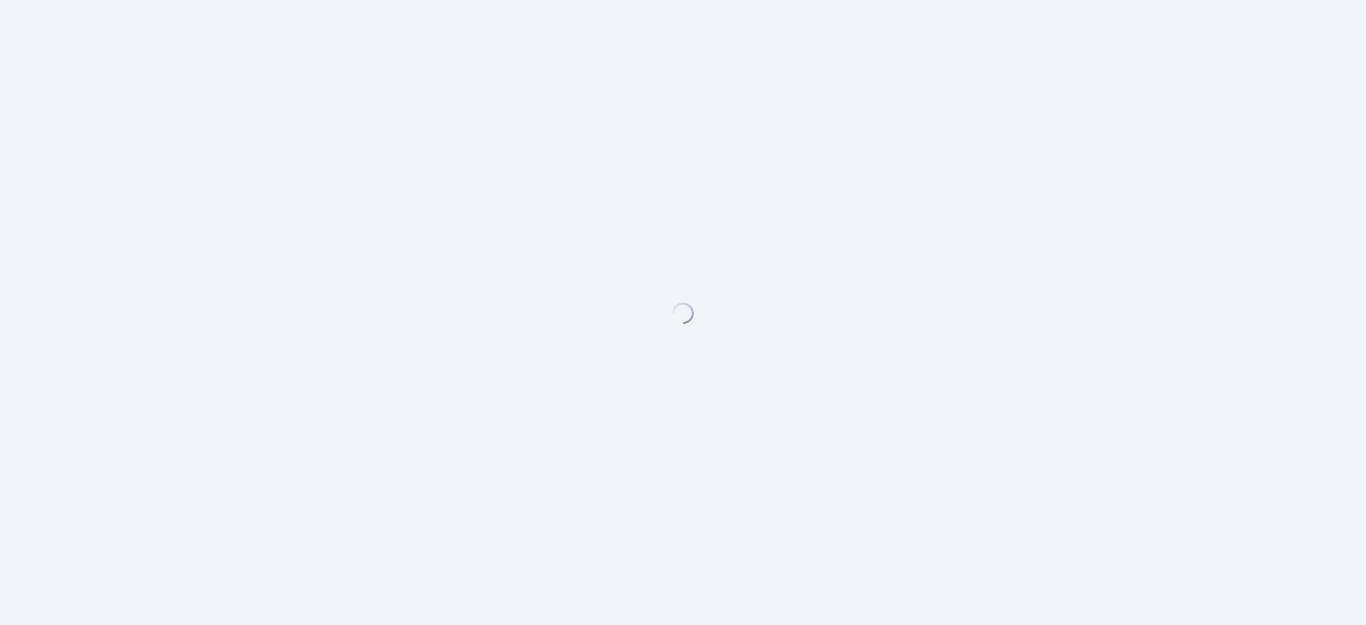 scroll, scrollTop: 0, scrollLeft: 0, axis: both 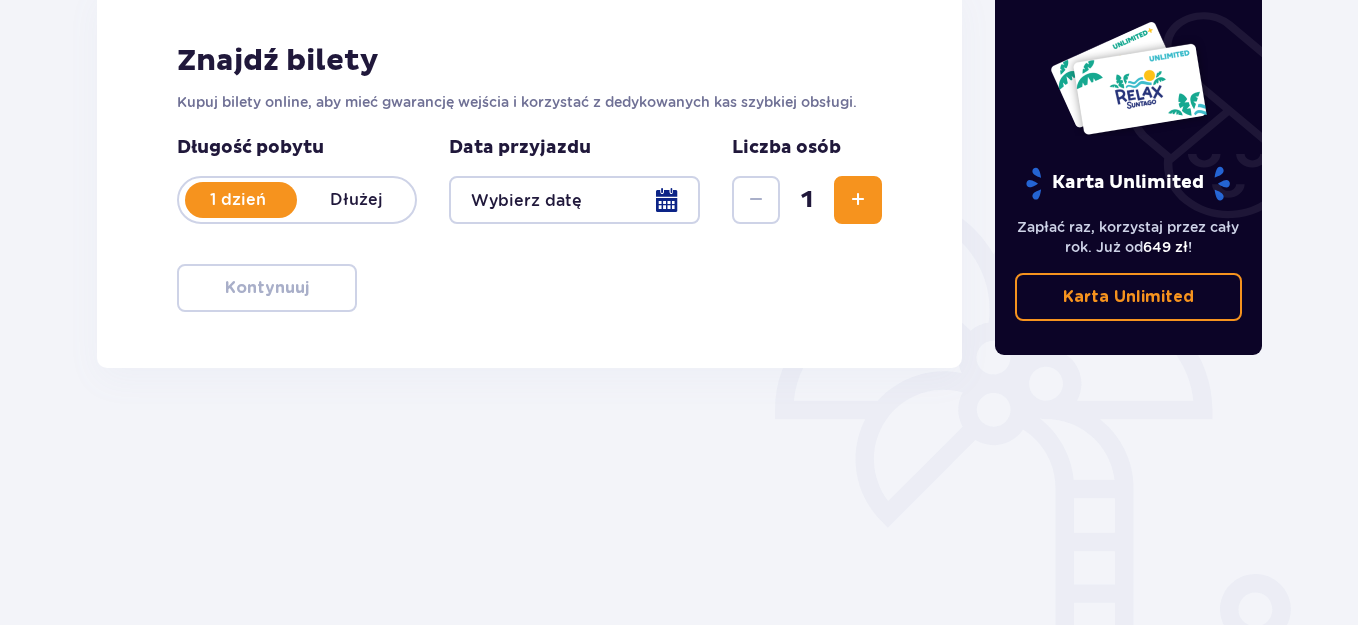 click at bounding box center (574, 200) 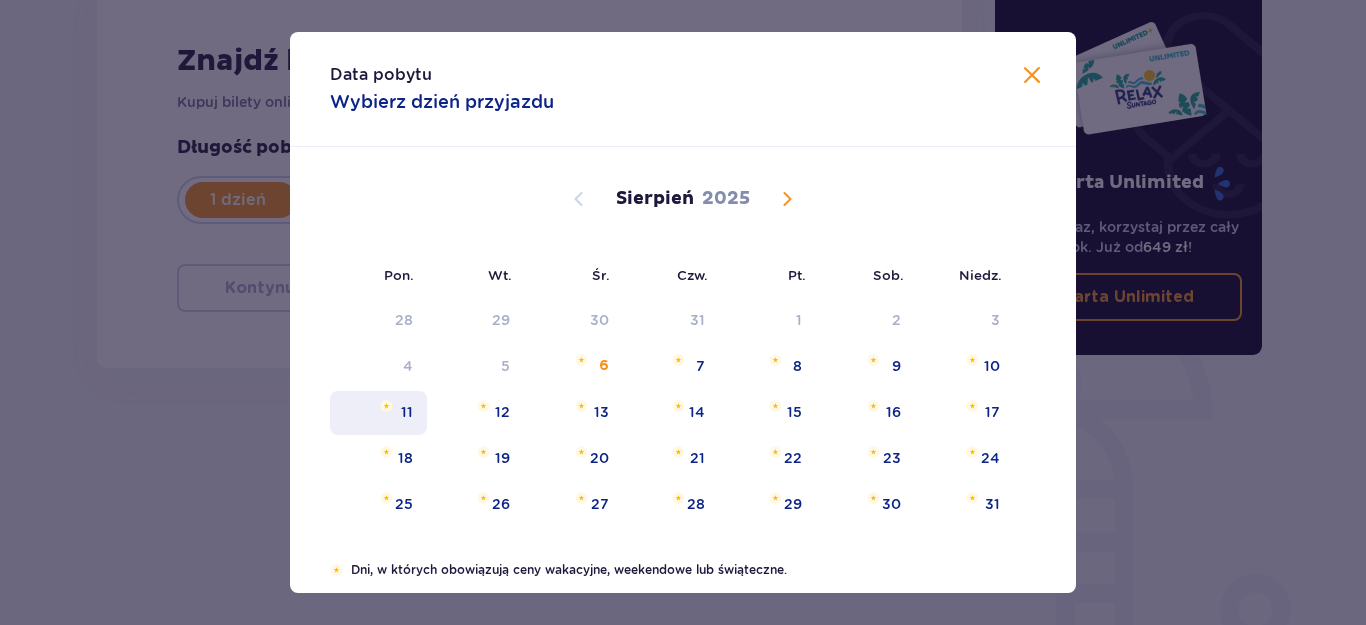 click on "11" at bounding box center (378, 413) 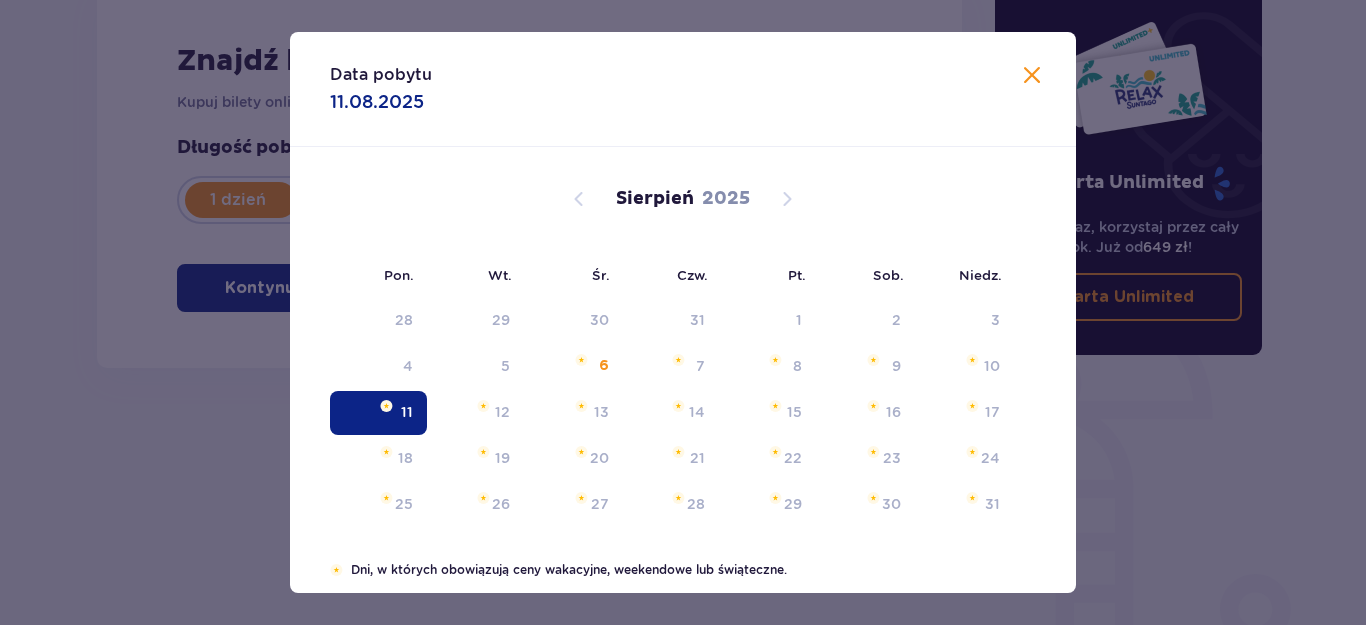 type on "11.08.25" 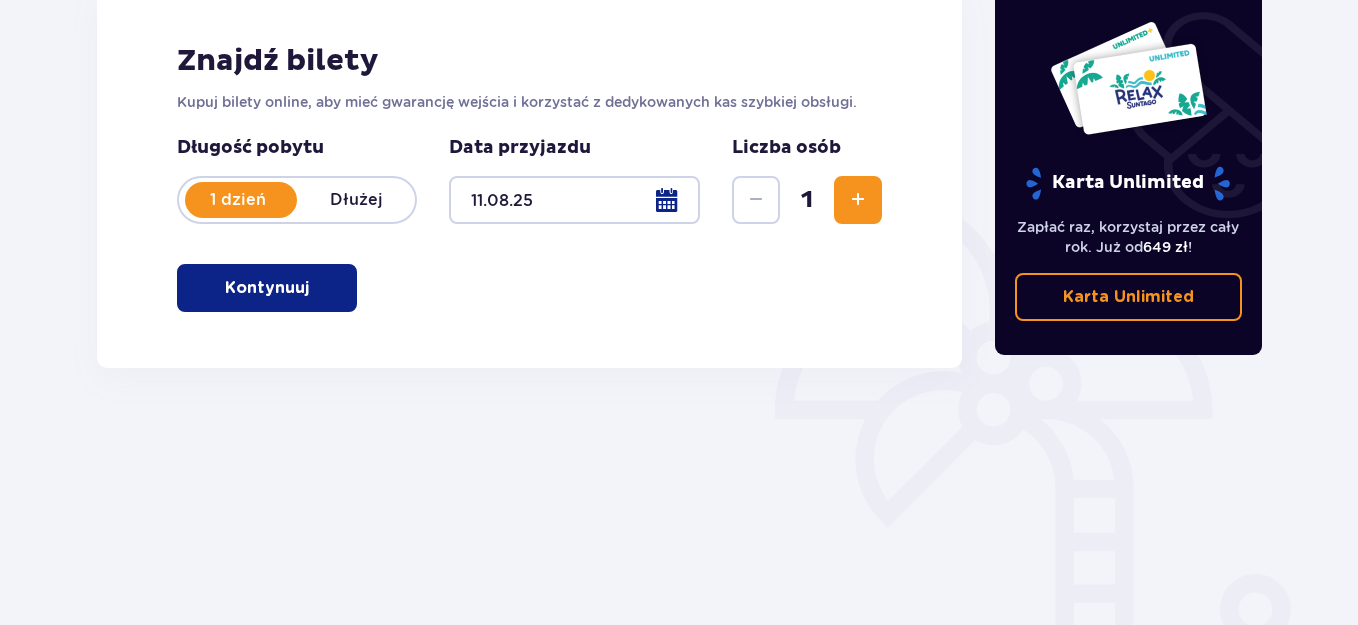 click at bounding box center (858, 200) 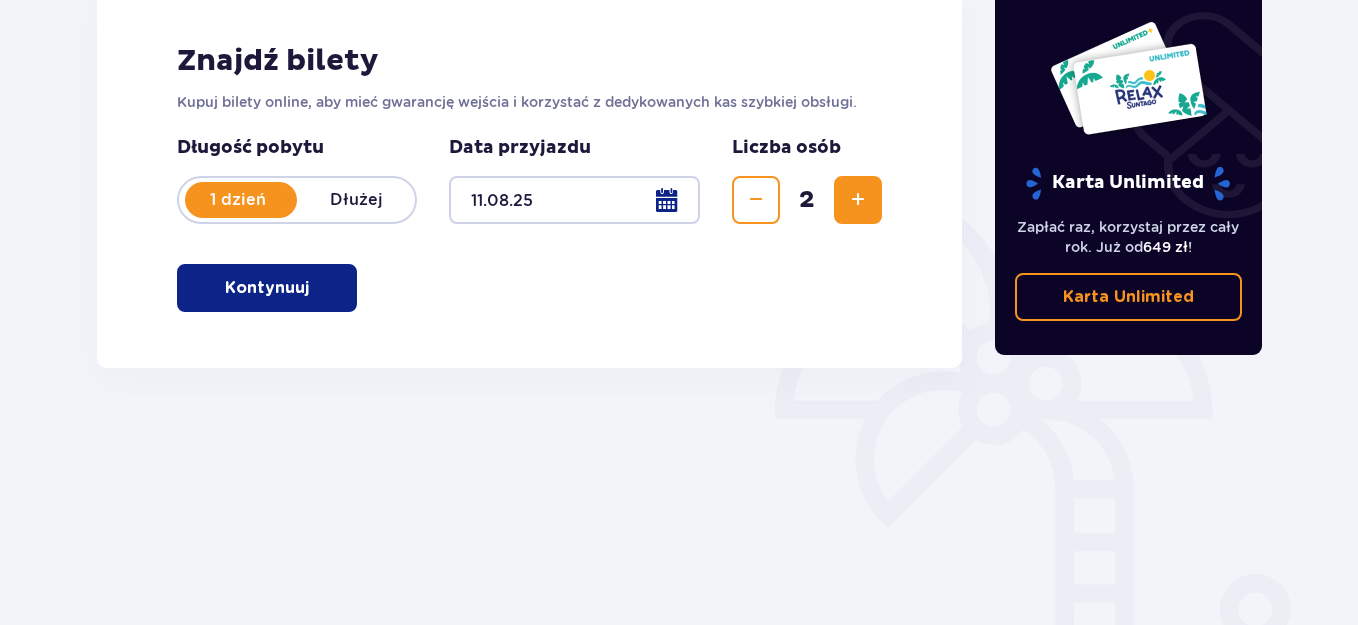 click at bounding box center (858, 200) 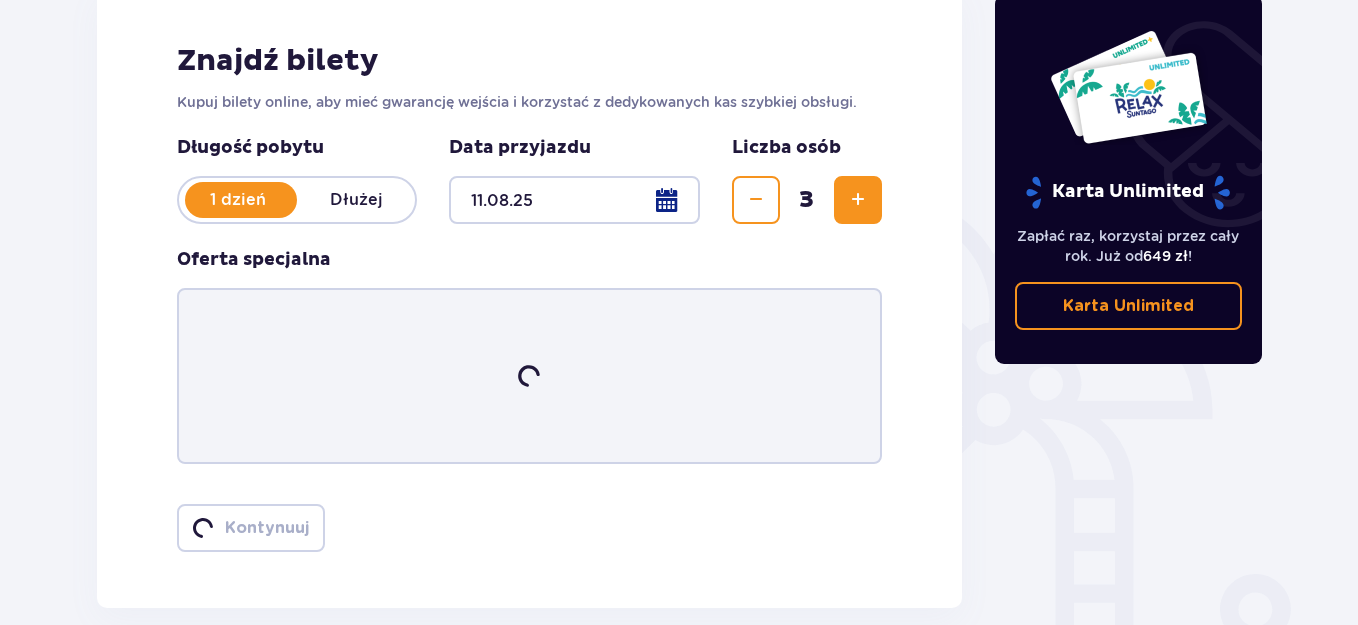 click at bounding box center [858, 200] 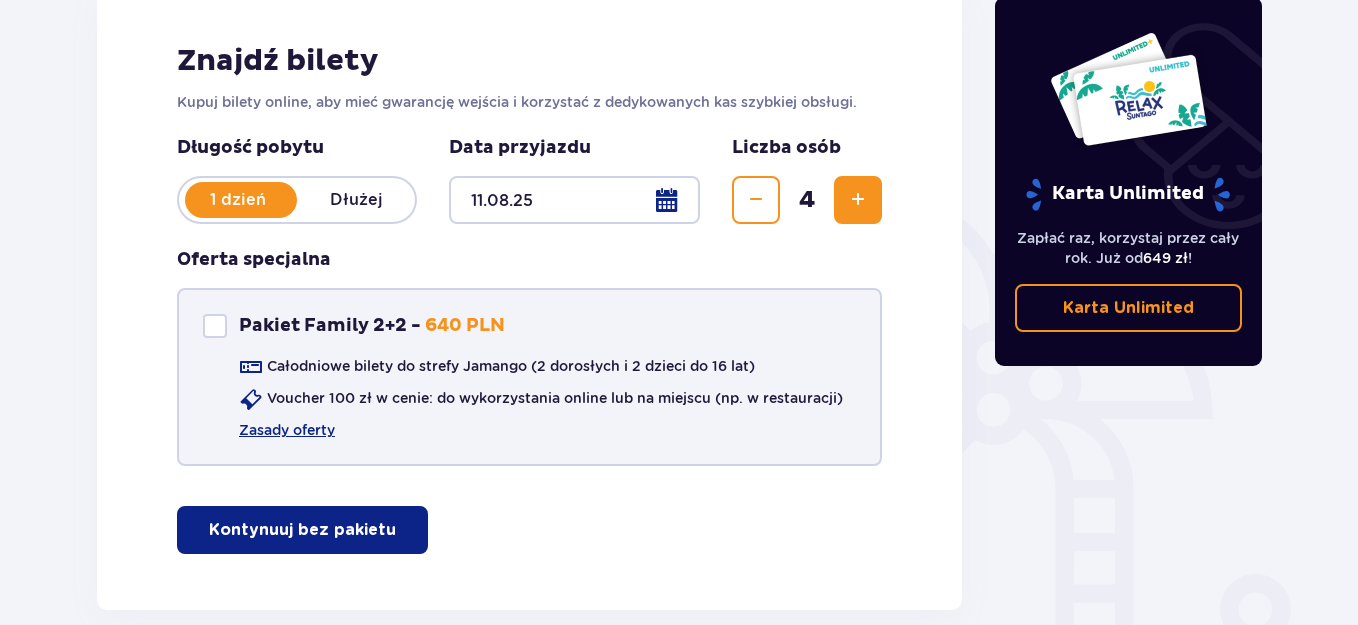 click at bounding box center [215, 326] 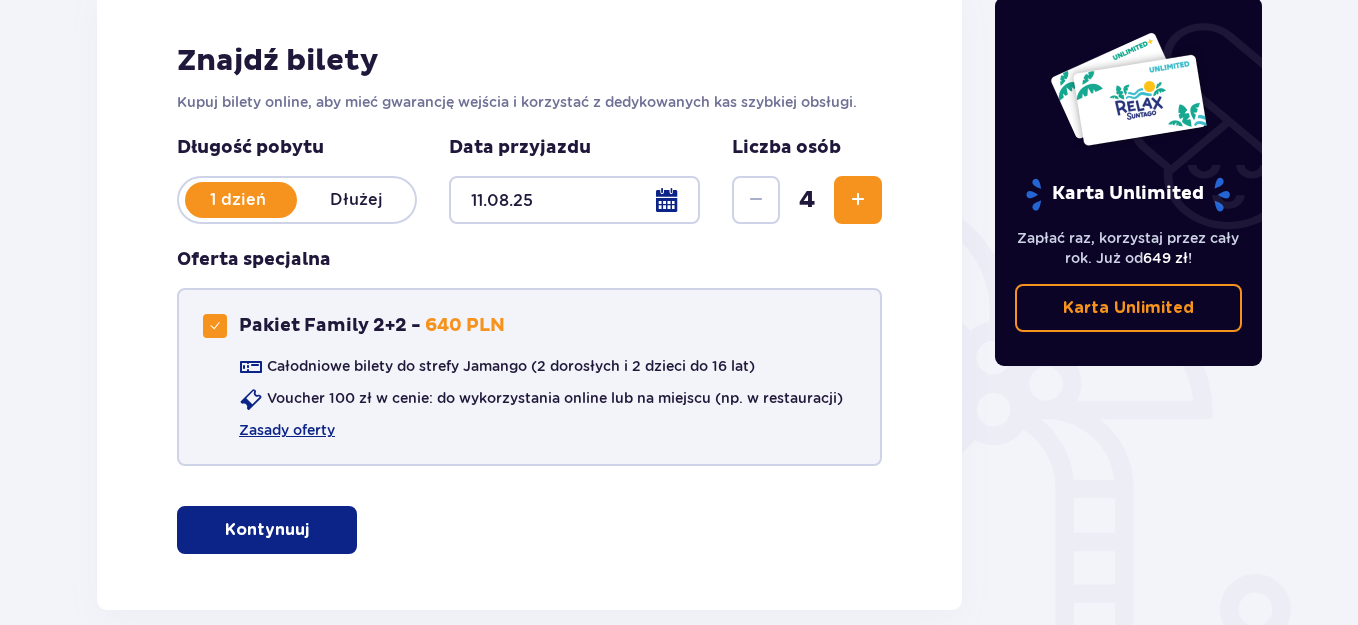 click on "Całodniowe bilety do strefy Jamango (2 dorosłych i 2 dzieci do 16 lat) Voucher 100 zł w cenie: do wykorzystania online lub na miejscu (np. w restauracji) Zasady oferty" at bounding box center (523, 398) 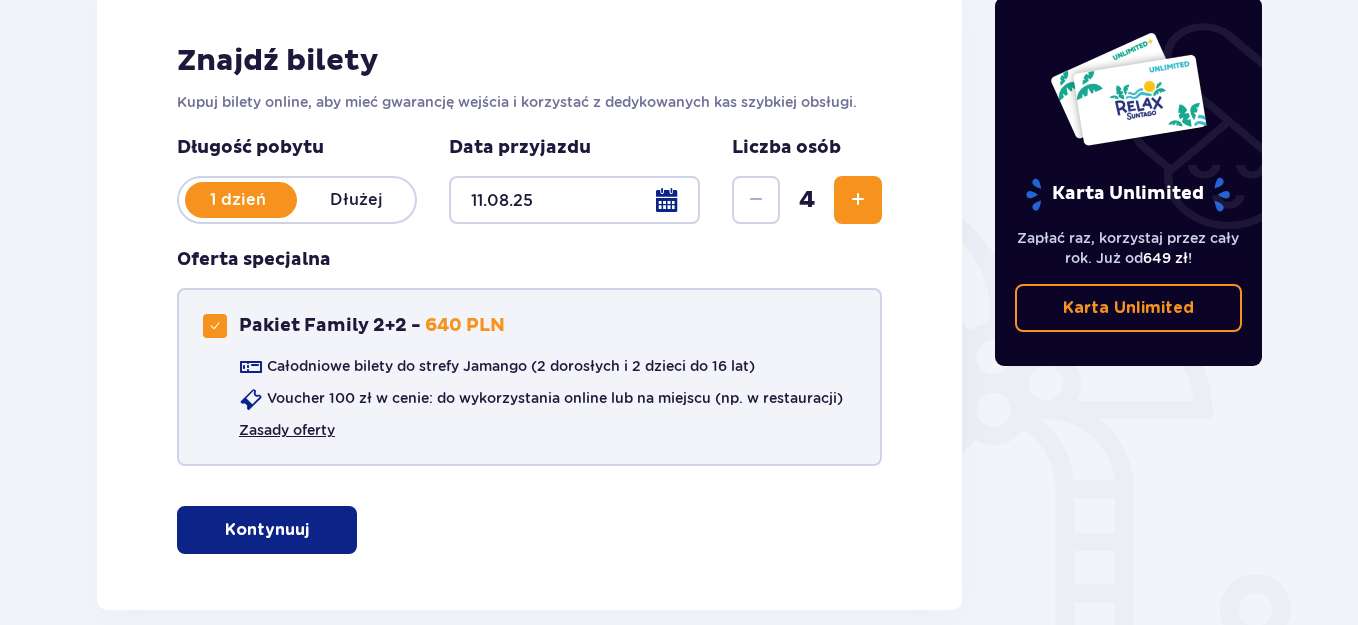 click on "Zasady oferty" at bounding box center (287, 430) 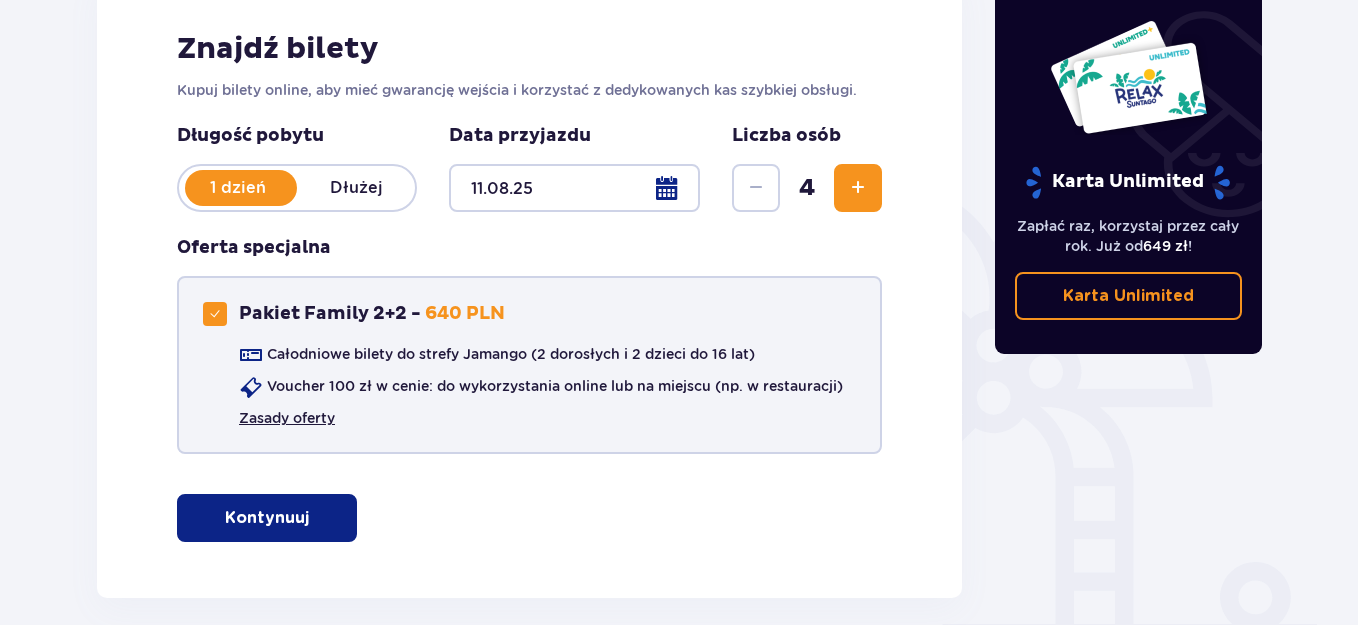scroll, scrollTop: 405, scrollLeft: 0, axis: vertical 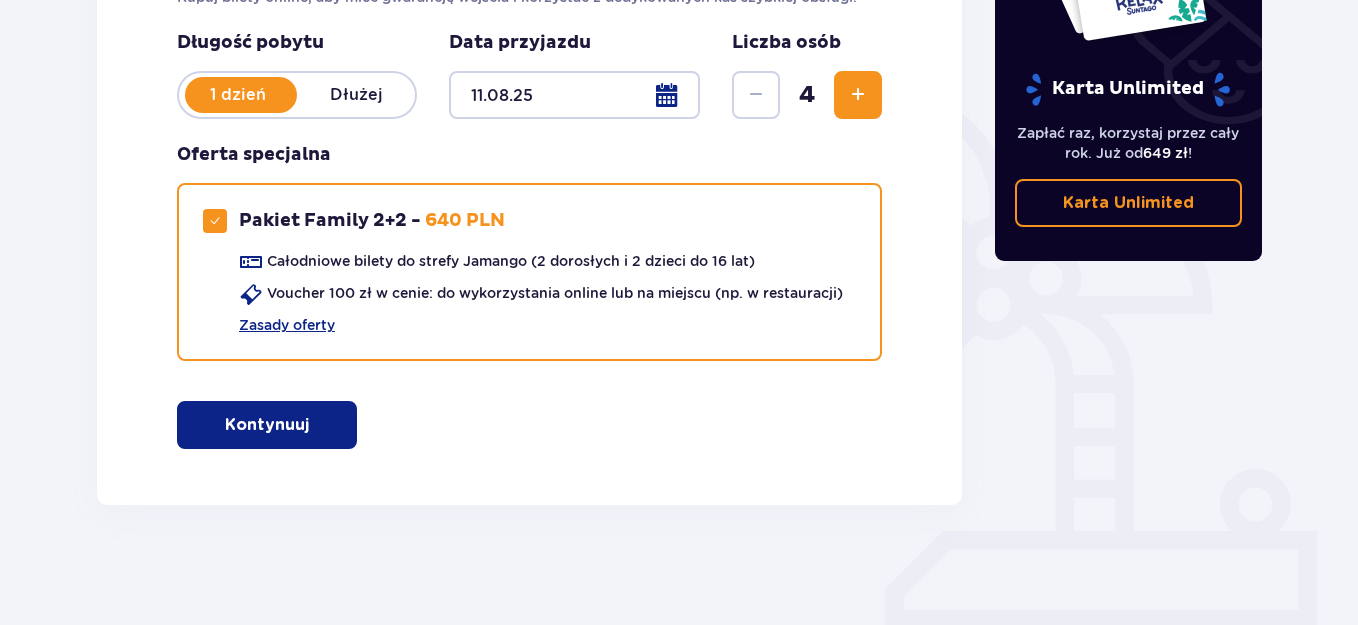 click on "Znajdź bilety Kupuj bilety online, aby mieć gwarancję wejścia i korzystać z dedykowanych kas szybkiej obsługi. Długość pobytu 1 dzień Dłużej Data przyjazdu [DATE] Liczba osób 4 Oferta specjalna Pakiet Family 2+2    -  640 PLN Całodniowe bilety do strefy Jamango (2 dorosłych i 2 dzieci do 16 lat) Voucher 100 zł w cenie: do wykorzystania online lub na miejscu (np. w restauracji) Zasady oferty Kontynuuj" at bounding box center (529, 193) 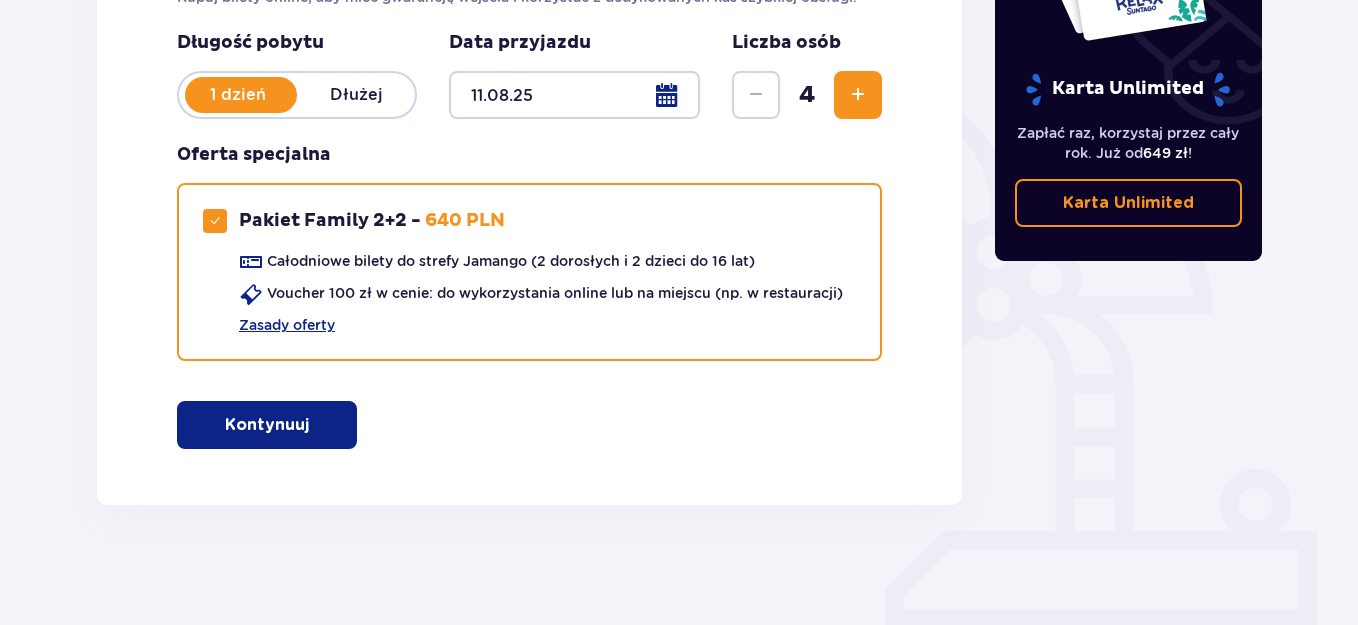 click on "Kontynuuj" at bounding box center (267, 425) 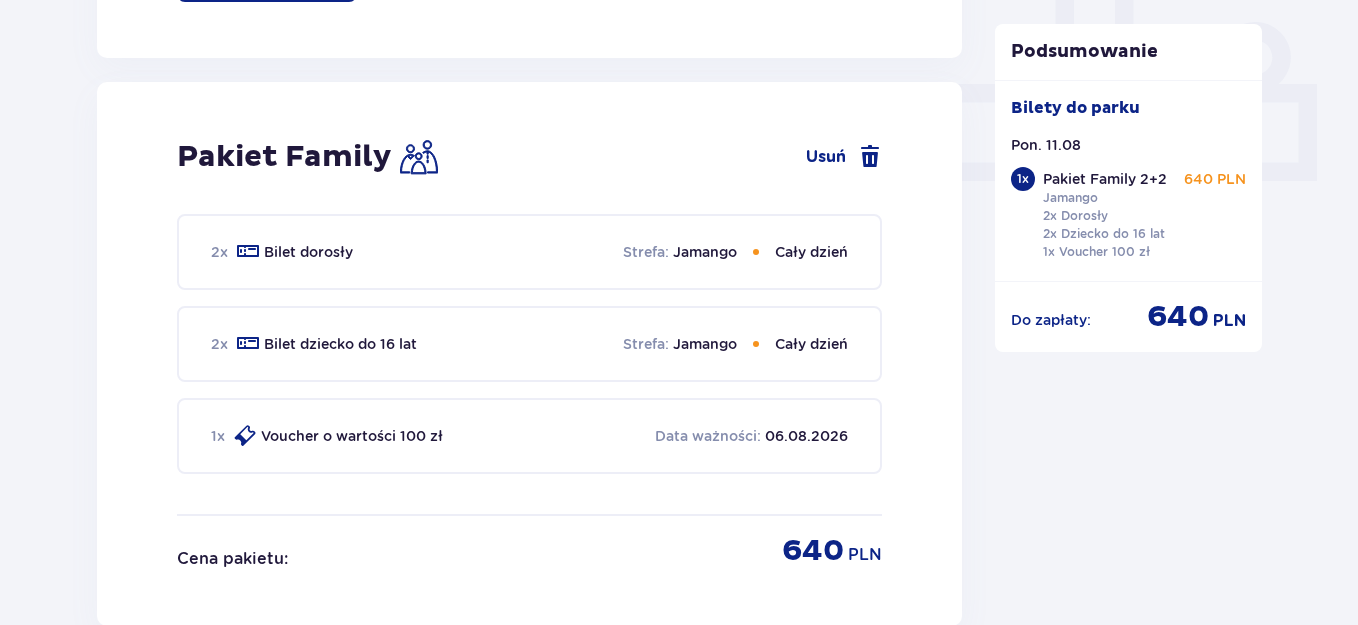scroll, scrollTop: 1000, scrollLeft: 0, axis: vertical 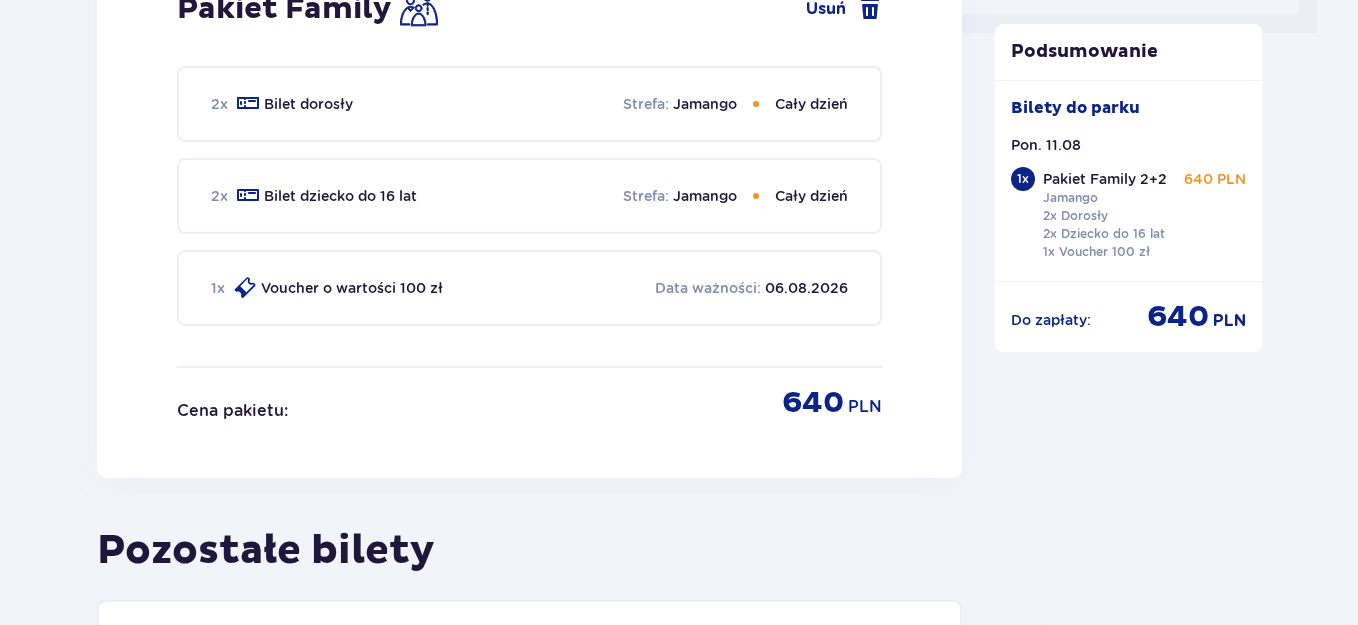 click on "Voucher o wartości 100 zł" at bounding box center (352, 288) 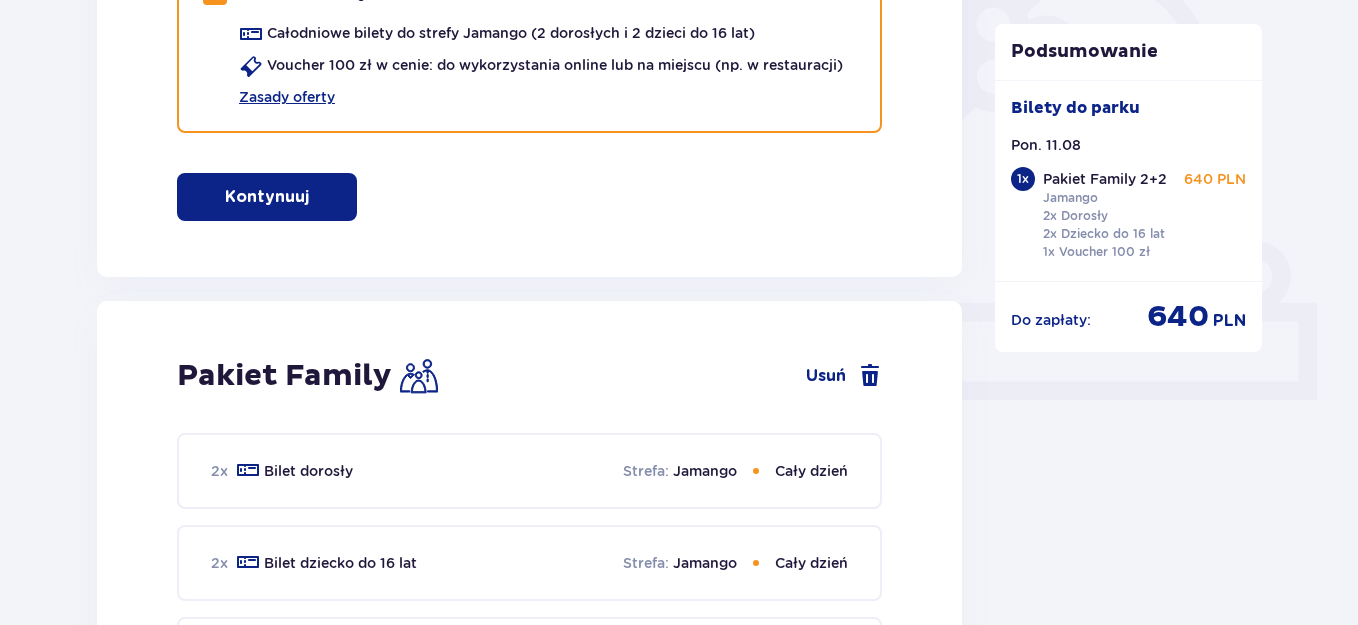 scroll, scrollTop: 600, scrollLeft: 0, axis: vertical 